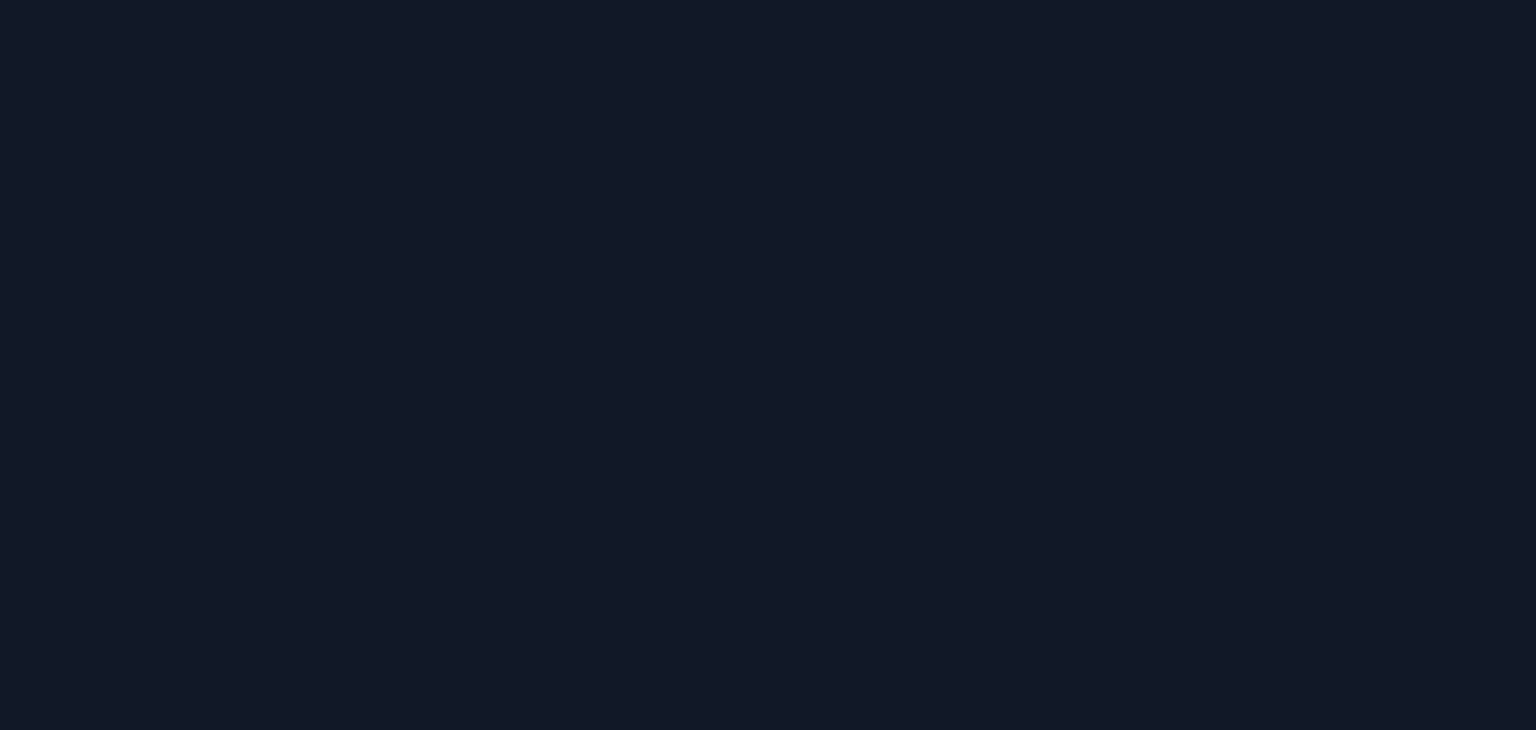 scroll, scrollTop: 0, scrollLeft: 0, axis: both 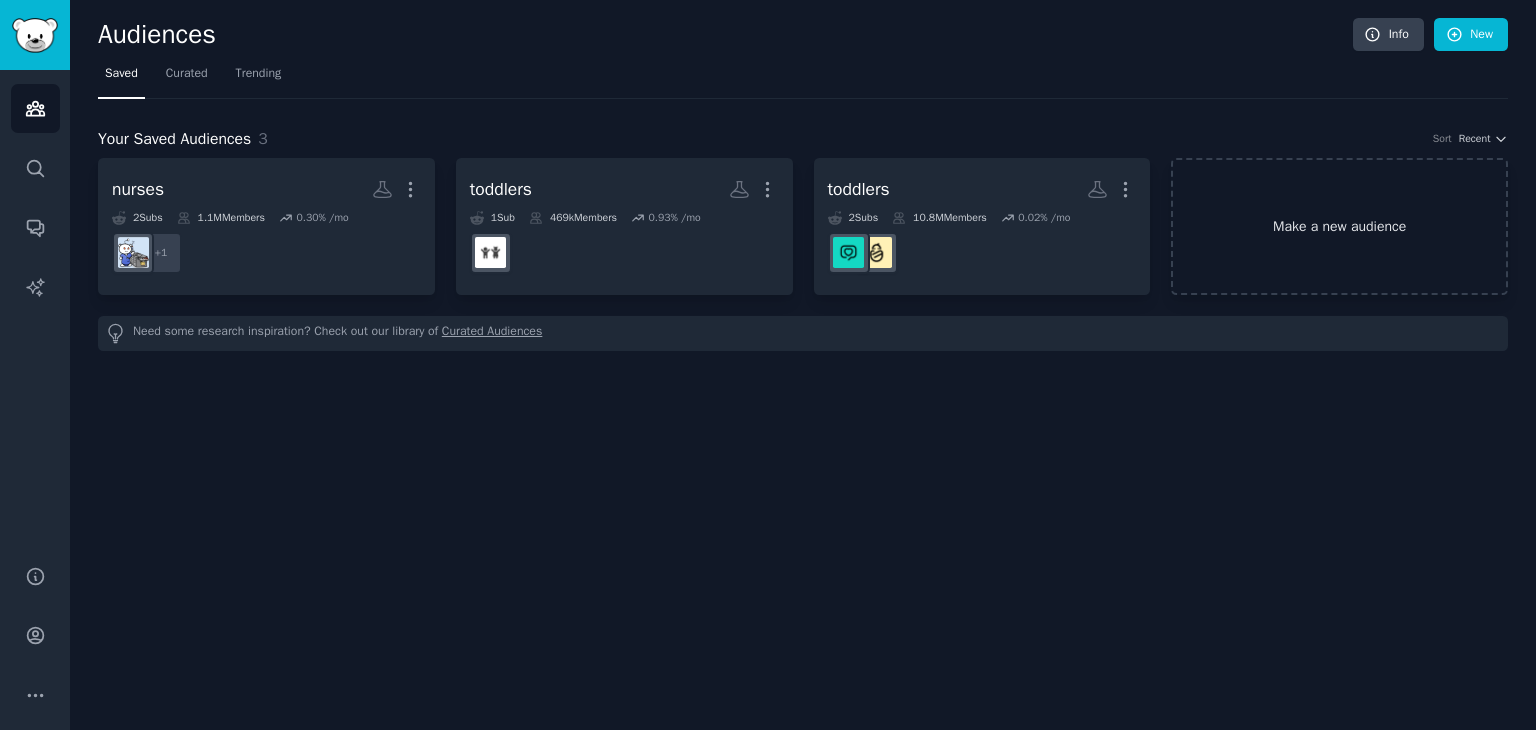 click on "Make a new audience" at bounding box center (1339, 226) 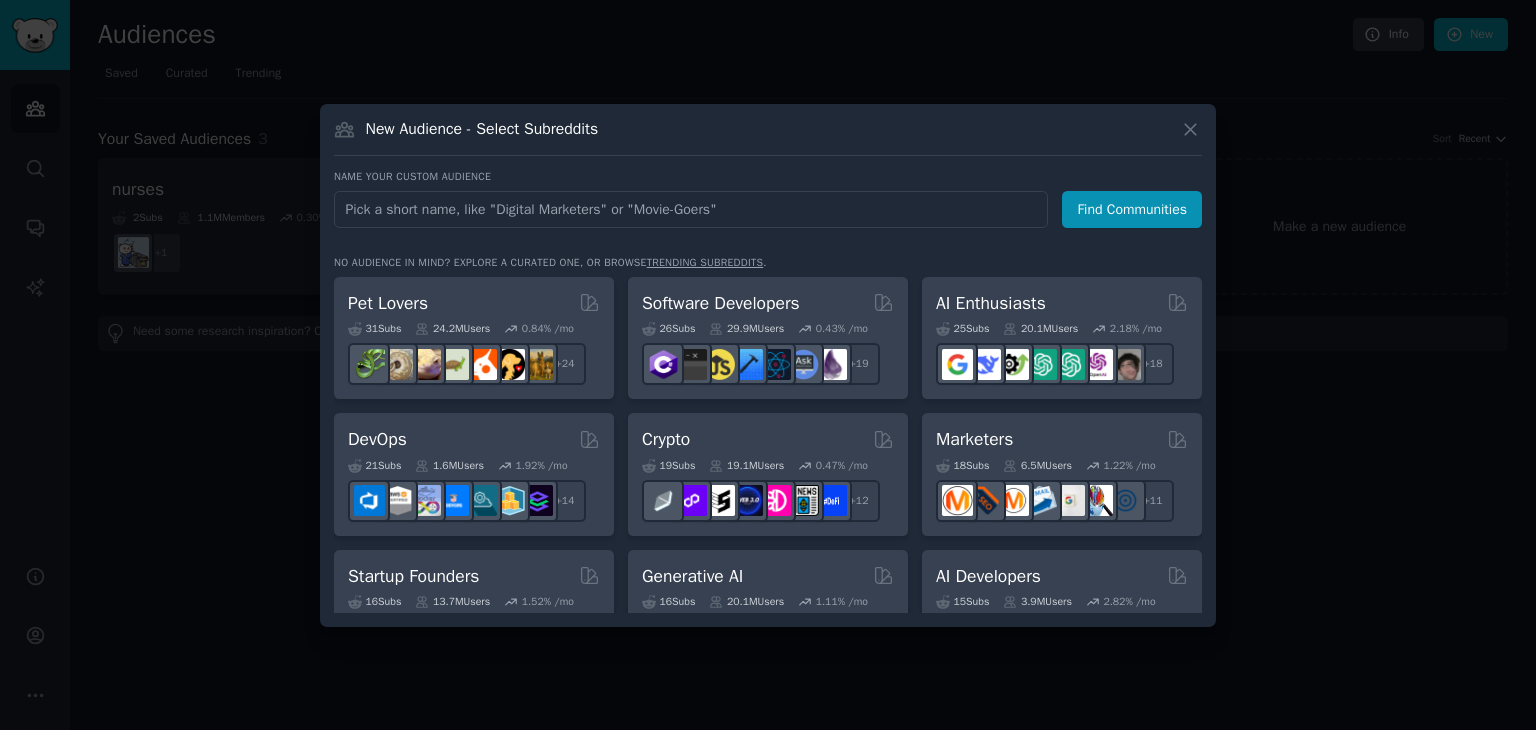 click at bounding box center [691, 209] 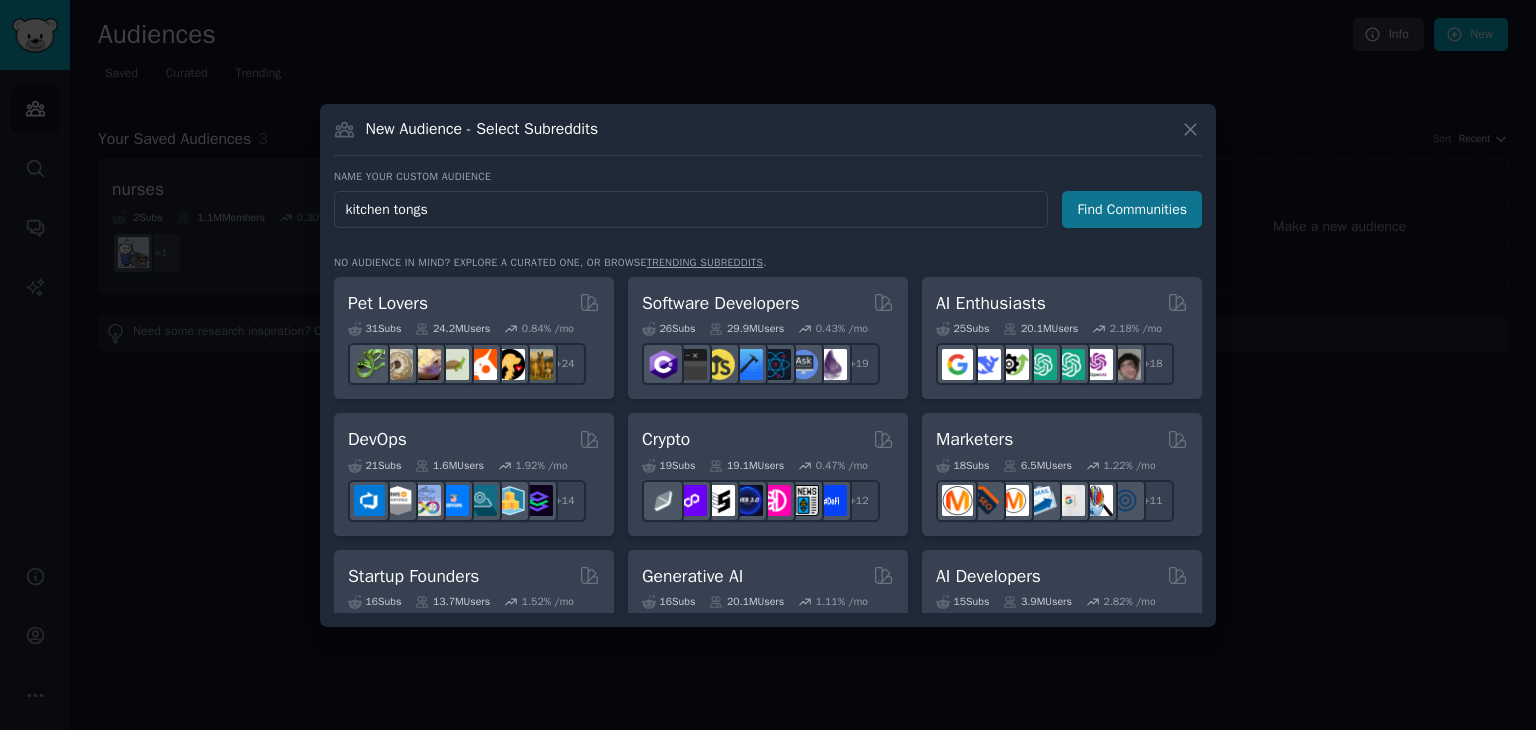 type on "kitchen tongs" 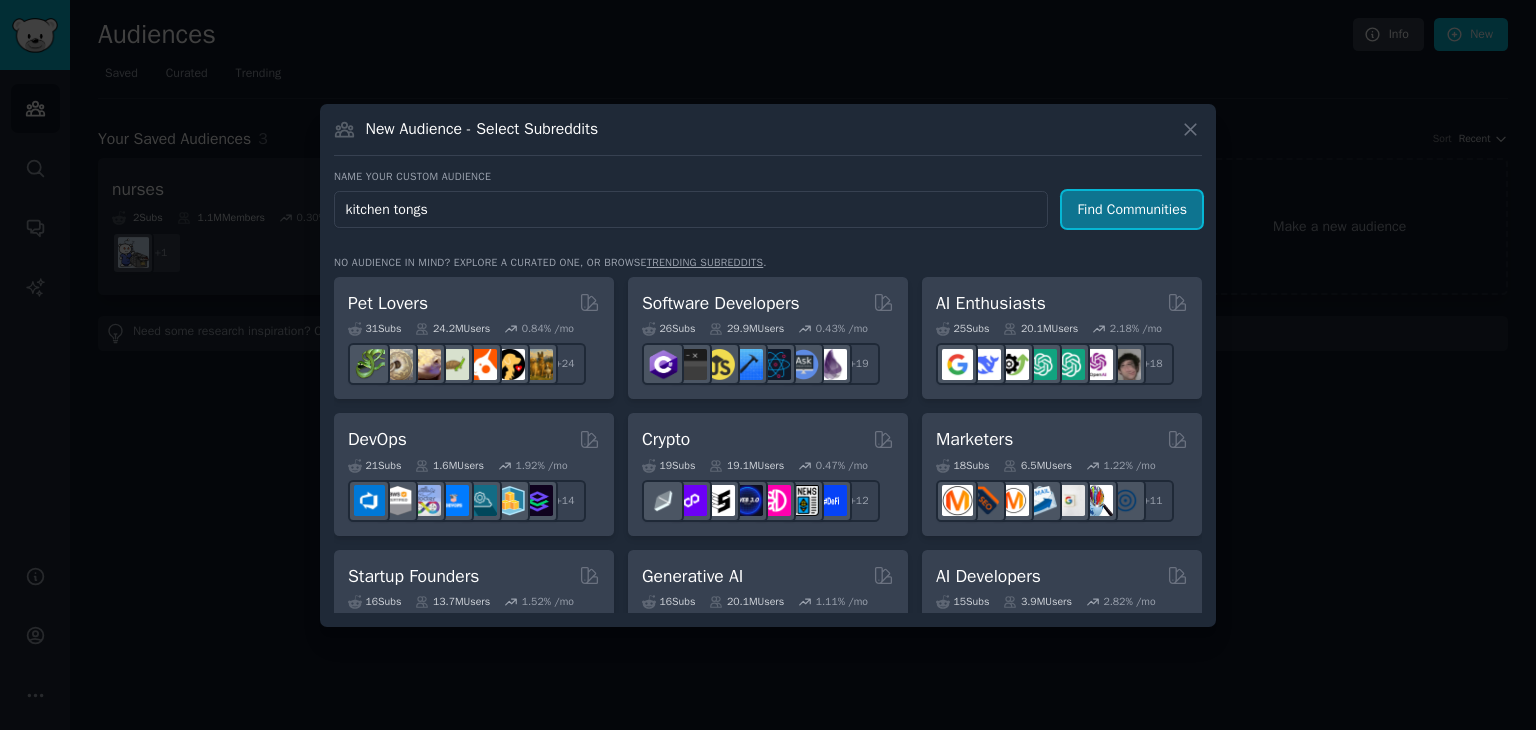 click on "Find Communities" at bounding box center (1132, 209) 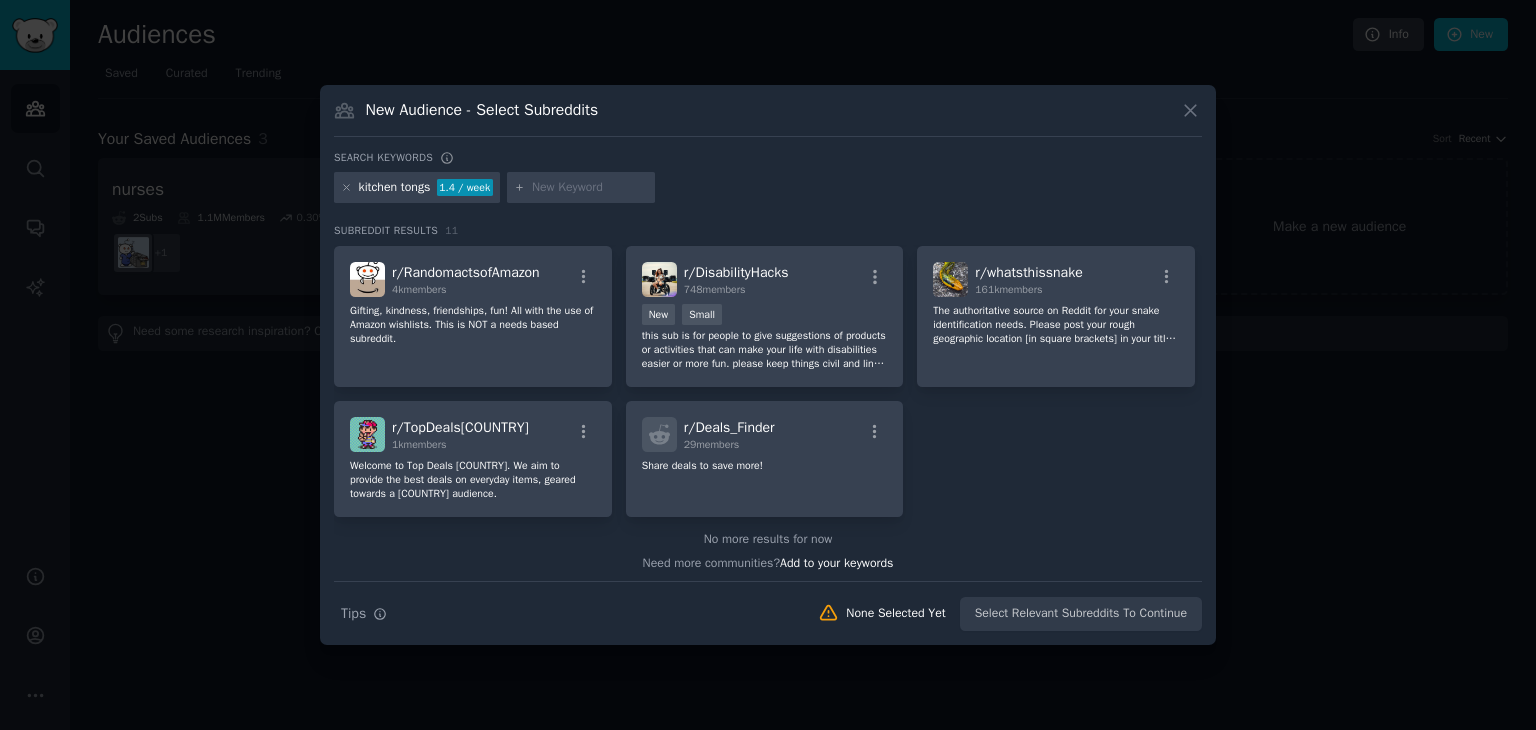 scroll, scrollTop: 310, scrollLeft: 0, axis: vertical 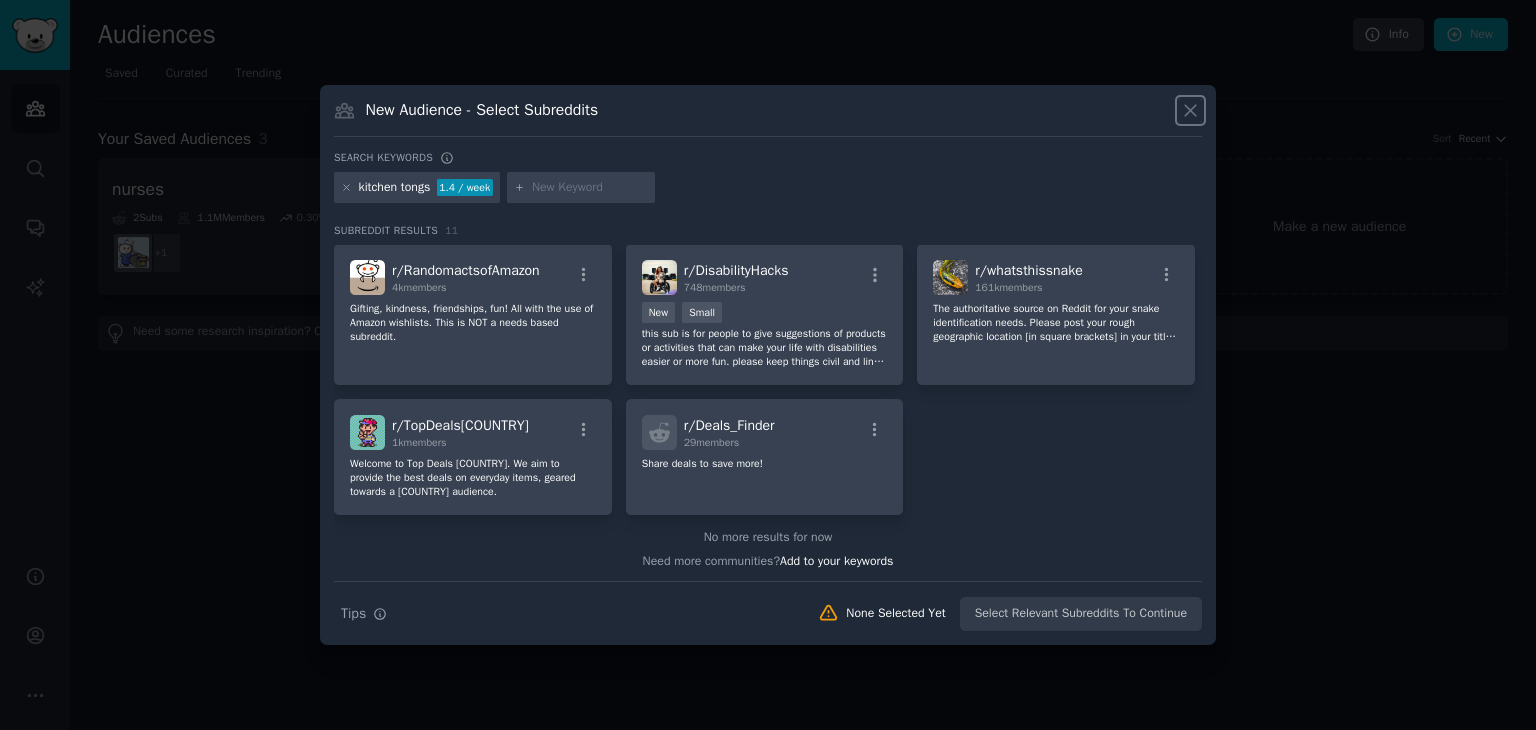 click 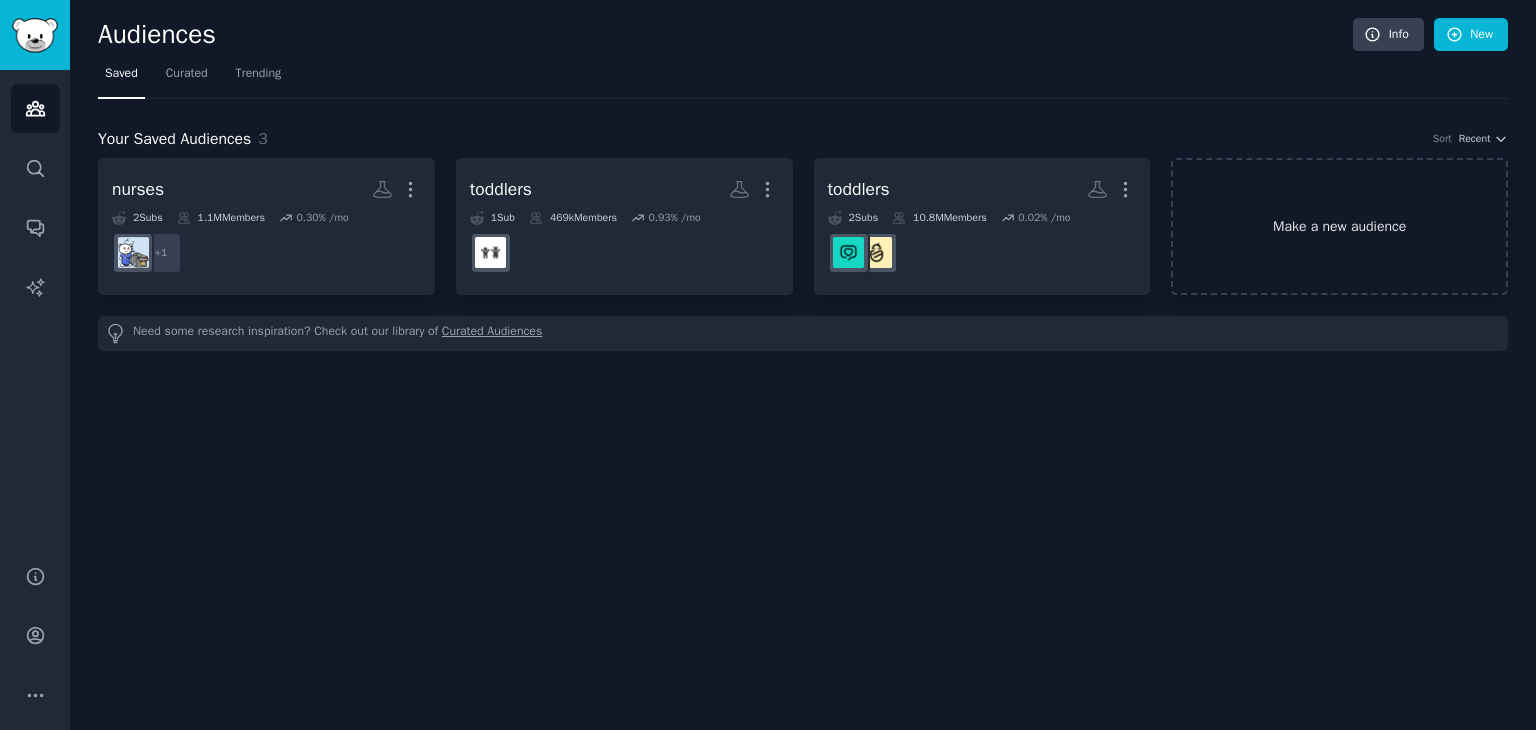 click on "Make a new audience" at bounding box center [1339, 226] 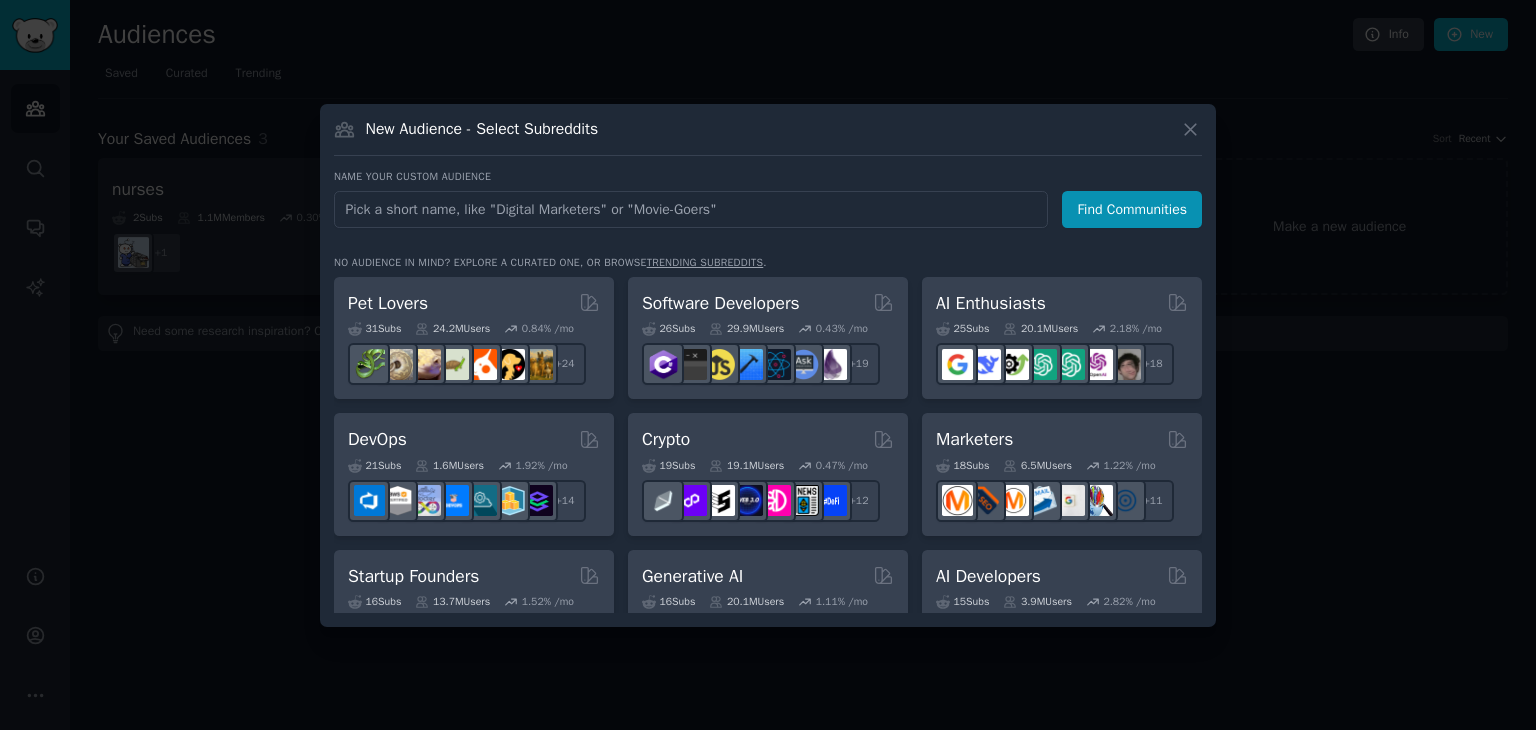 click at bounding box center [691, 209] 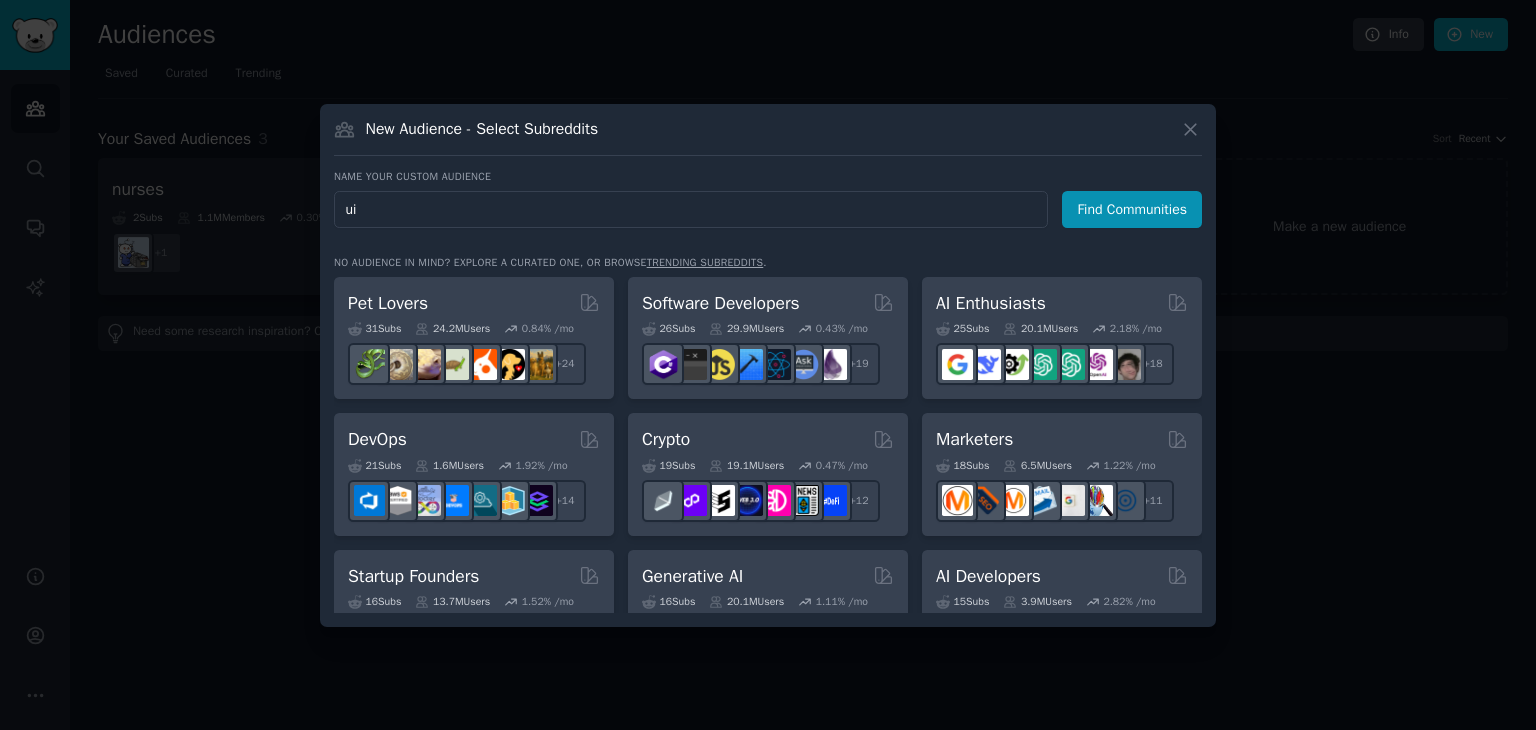 type on "u" 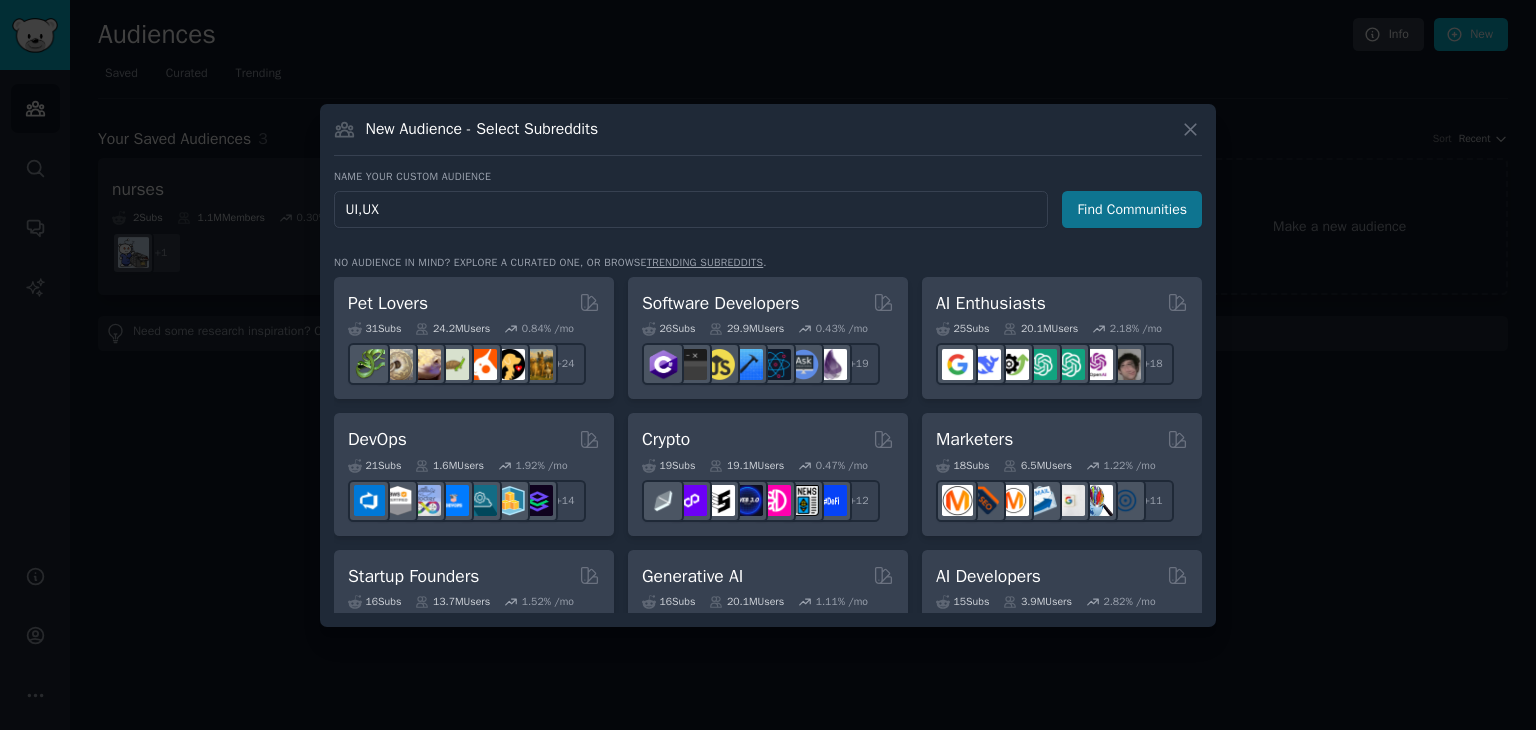 type on "UI,UX" 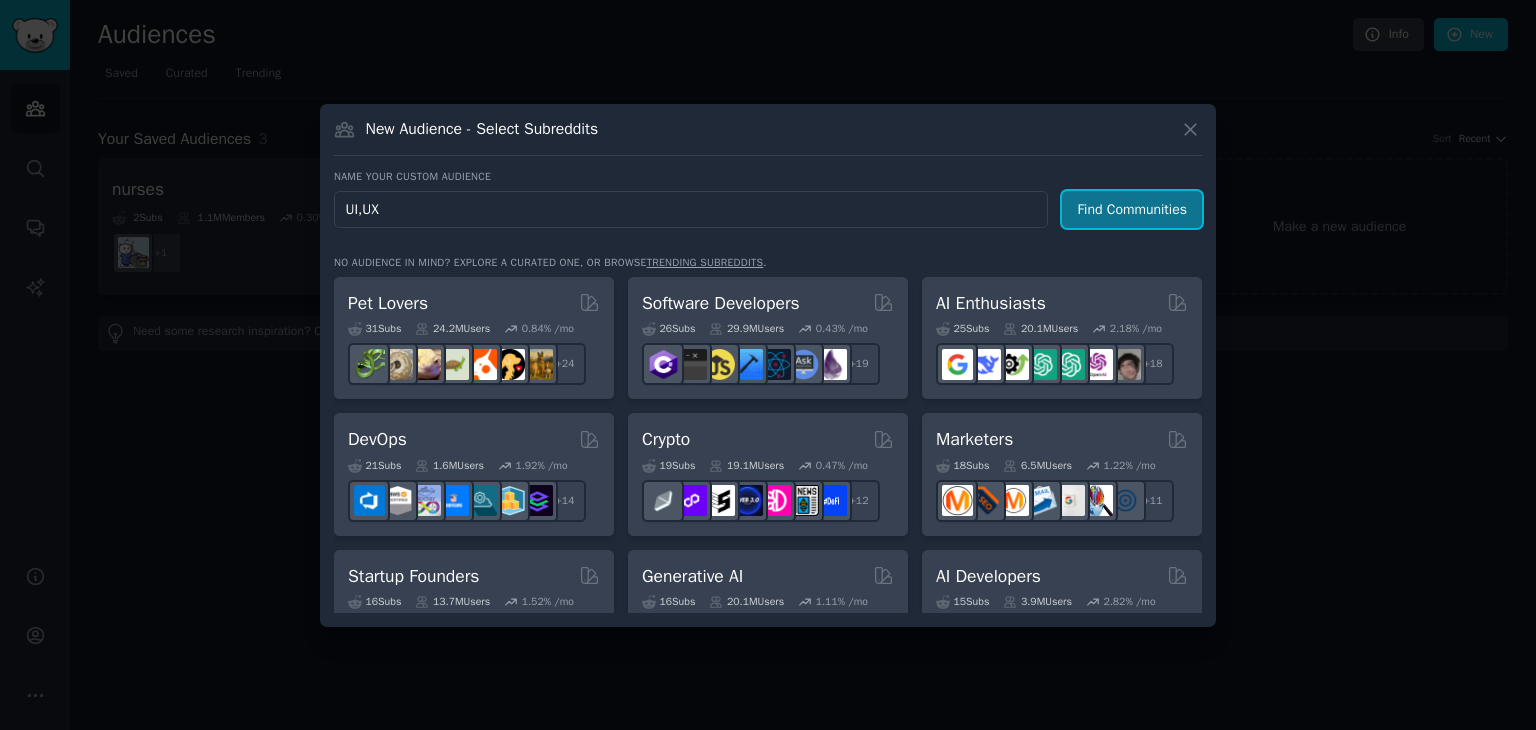 click on "Find Communities" at bounding box center [1132, 209] 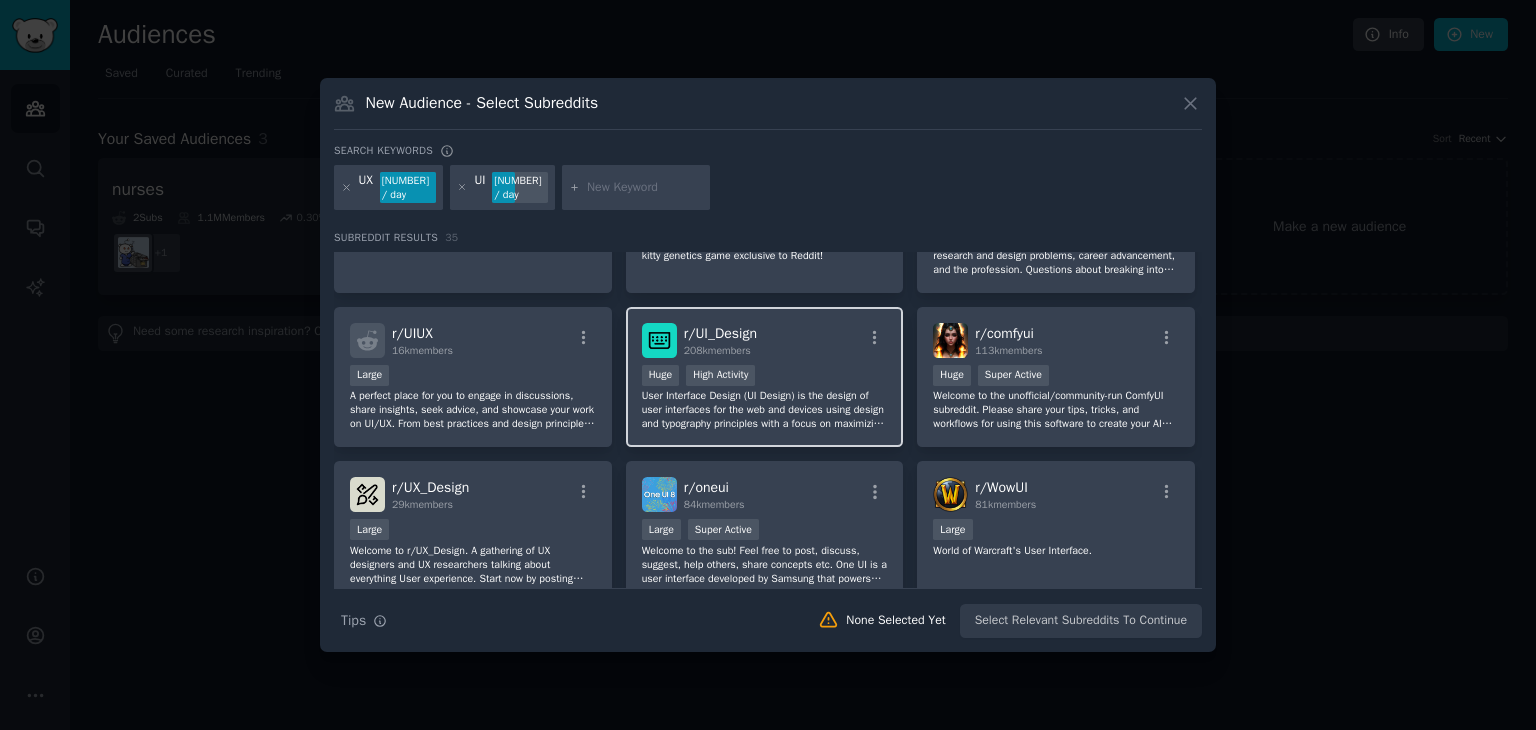 scroll, scrollTop: 0, scrollLeft: 0, axis: both 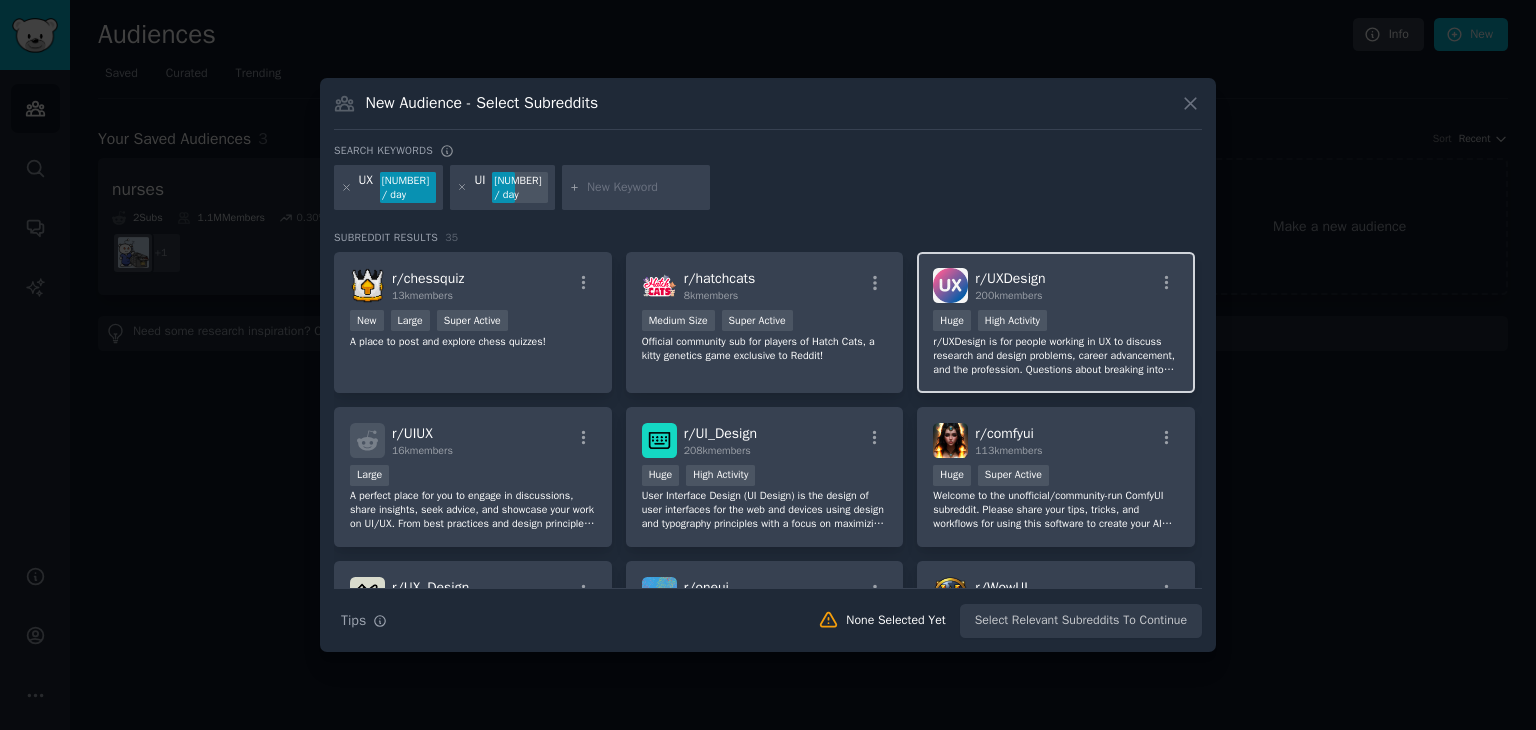 click on "r/UXDesign is for people working in UX to discuss research and design problems, career advancement, and the profession. Questions about breaking into the field, and design reviews of work produced only for a portfolio will be redirected to stickied threads. Post flair is required. User flair is recommended and can be customized. Please review sub rules before posting or commenting." at bounding box center (1056, 356) 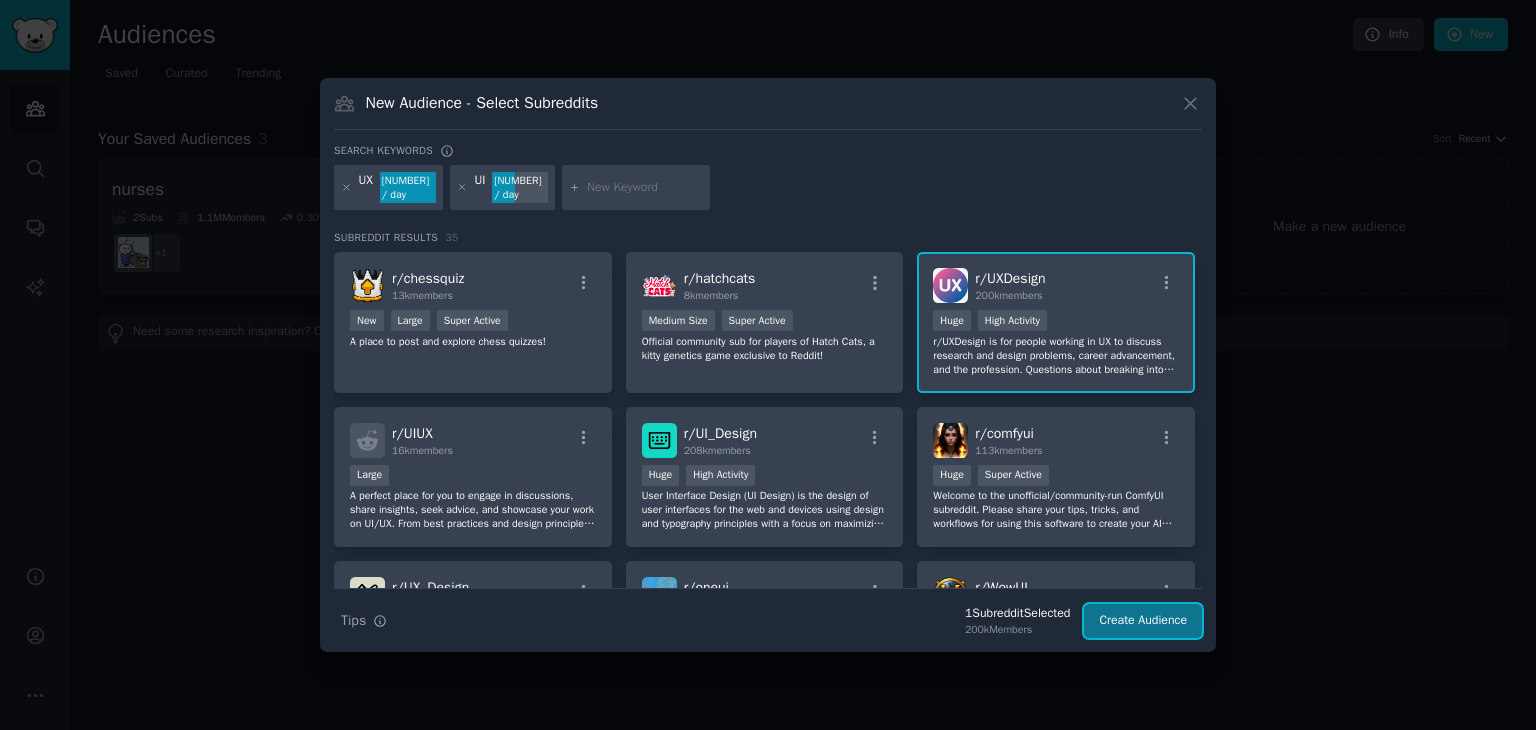 click on "Create Audience" at bounding box center (1143, 621) 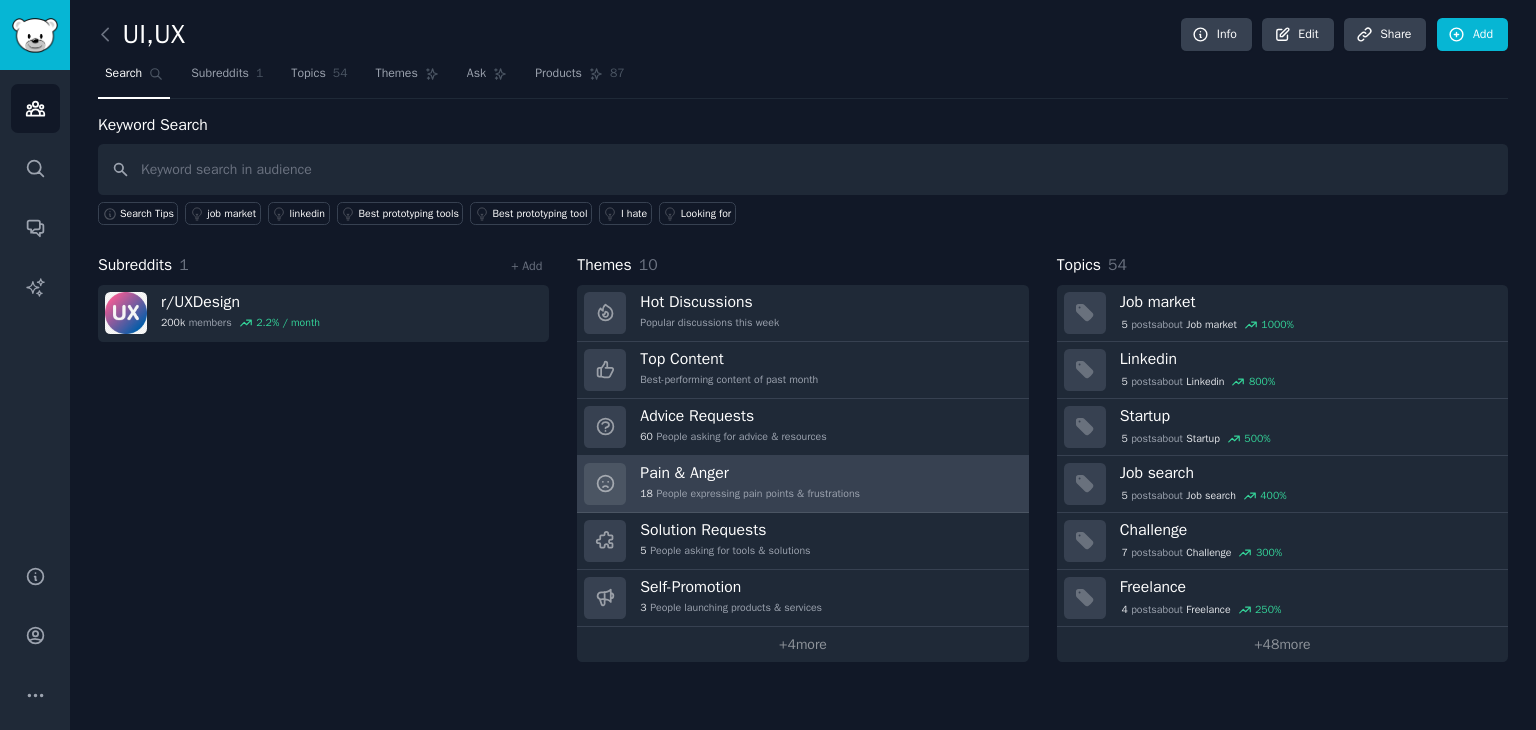 click on "18 People expressing pain points & frustrations" at bounding box center (750, 494) 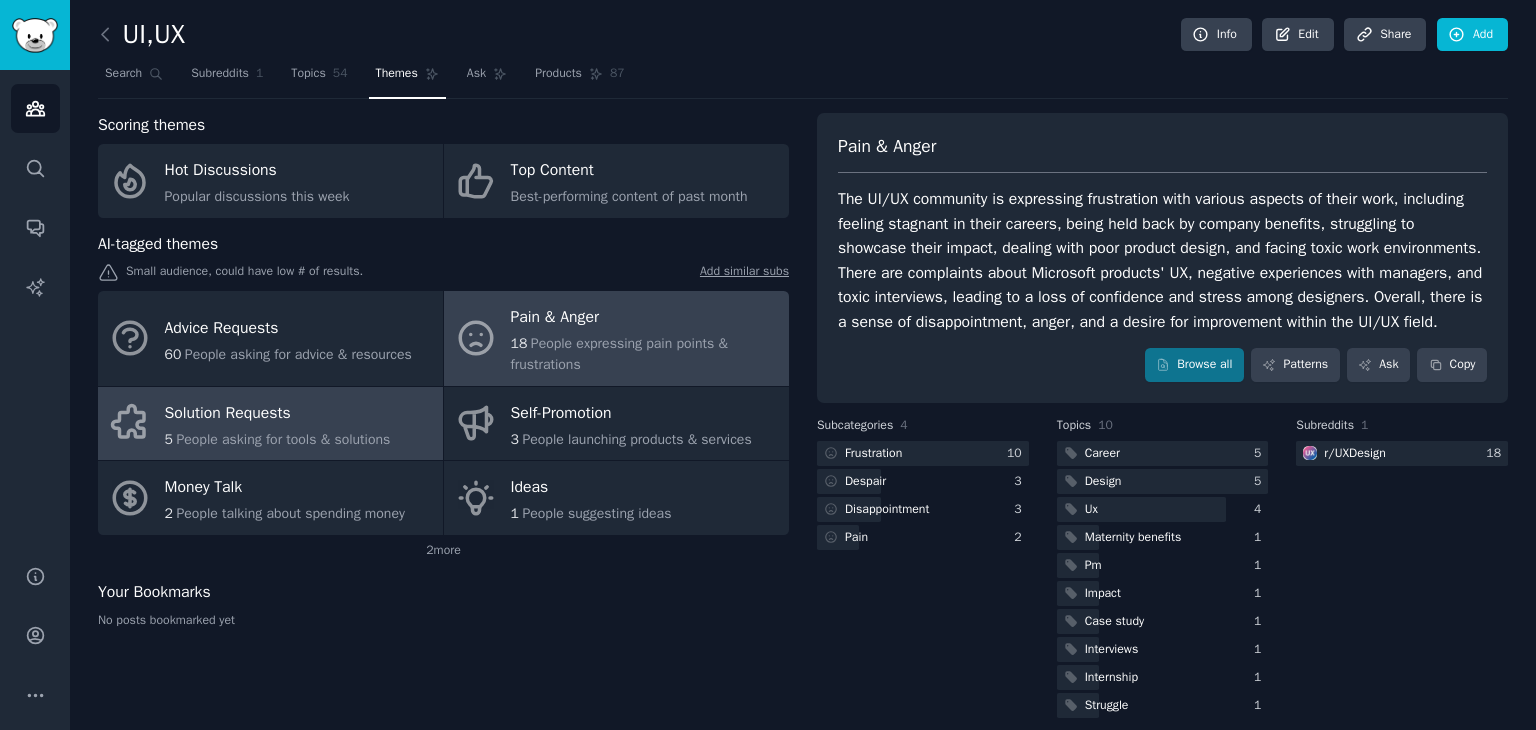 click on "Solution Requests" at bounding box center [278, 413] 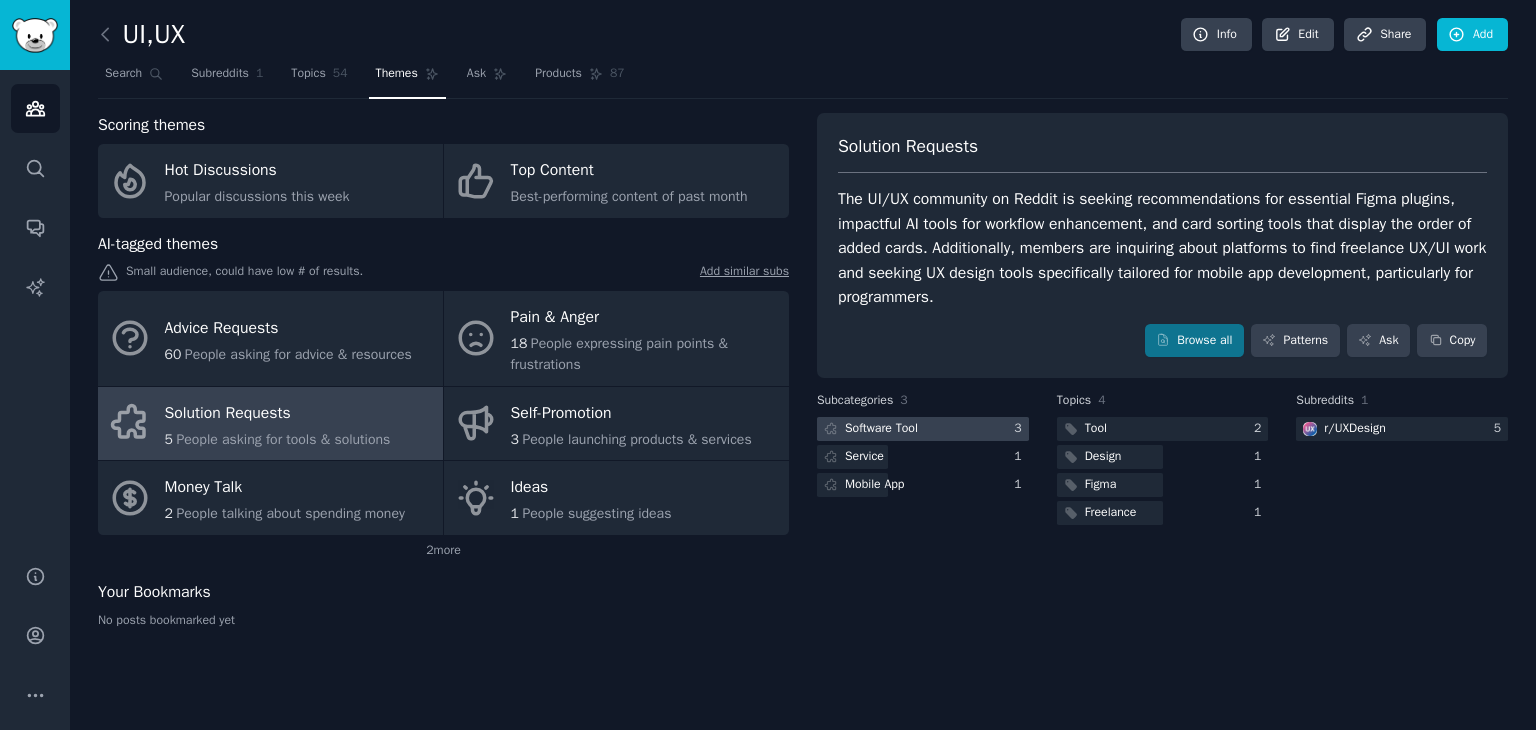 click on "Software Tool" at bounding box center [881, 429] 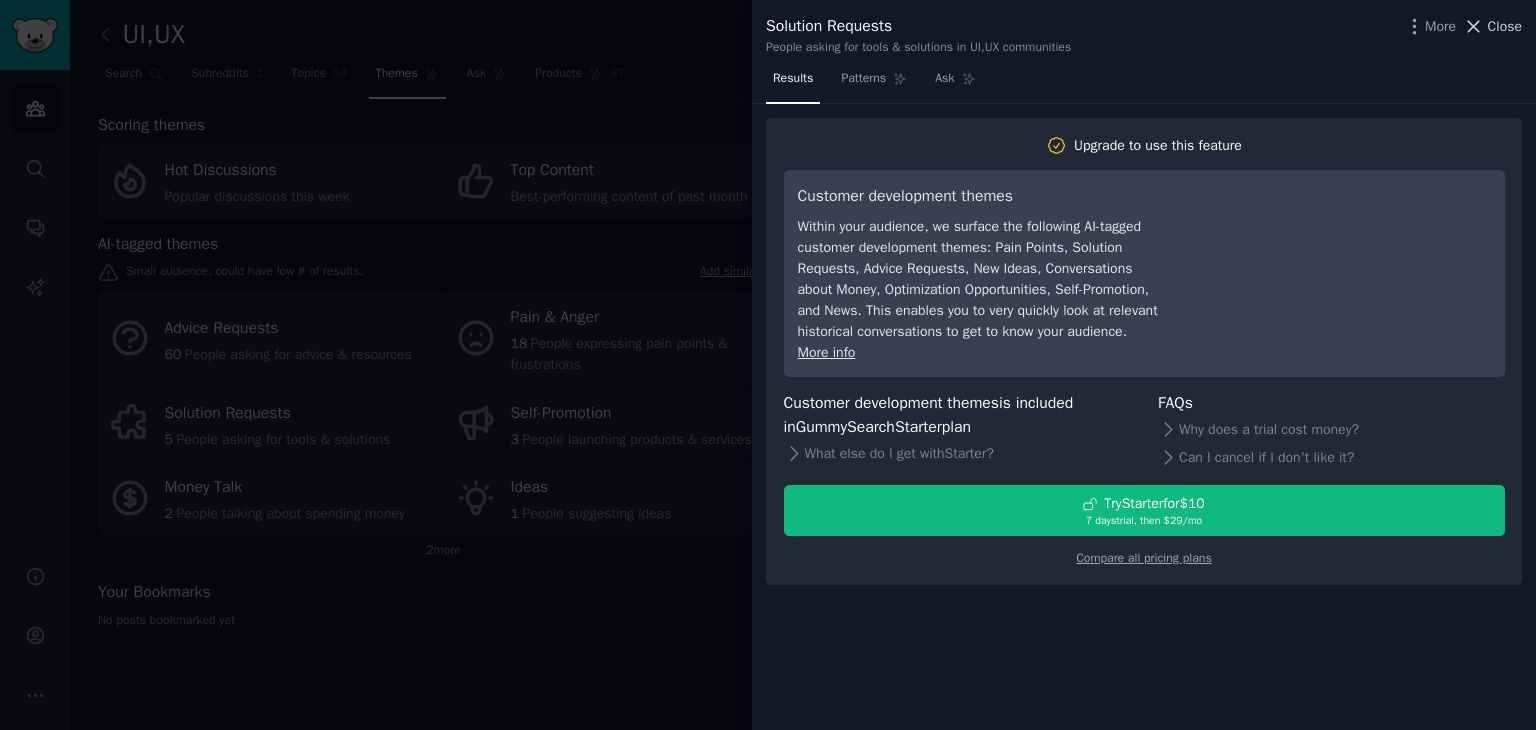 click 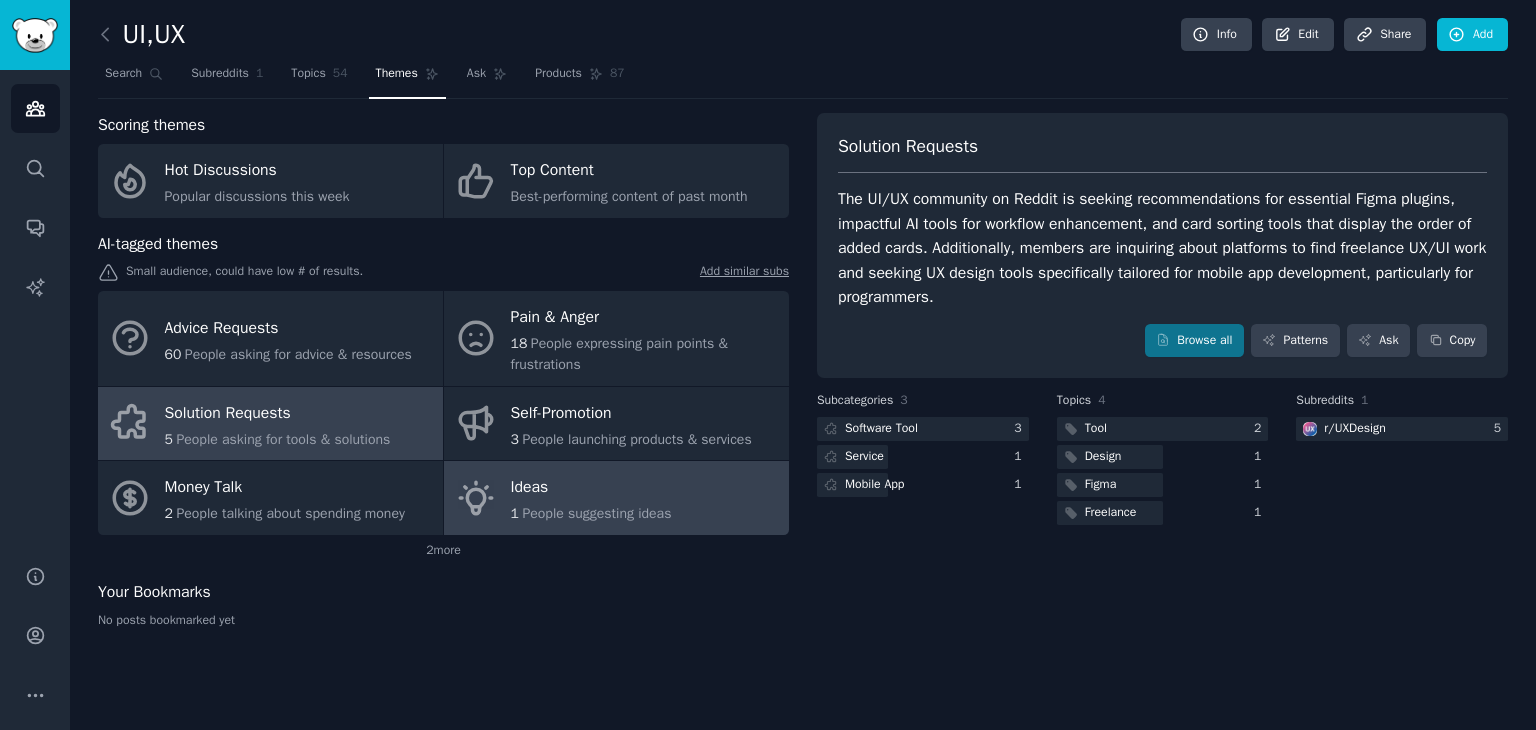 click on "Ideas" at bounding box center [591, 488] 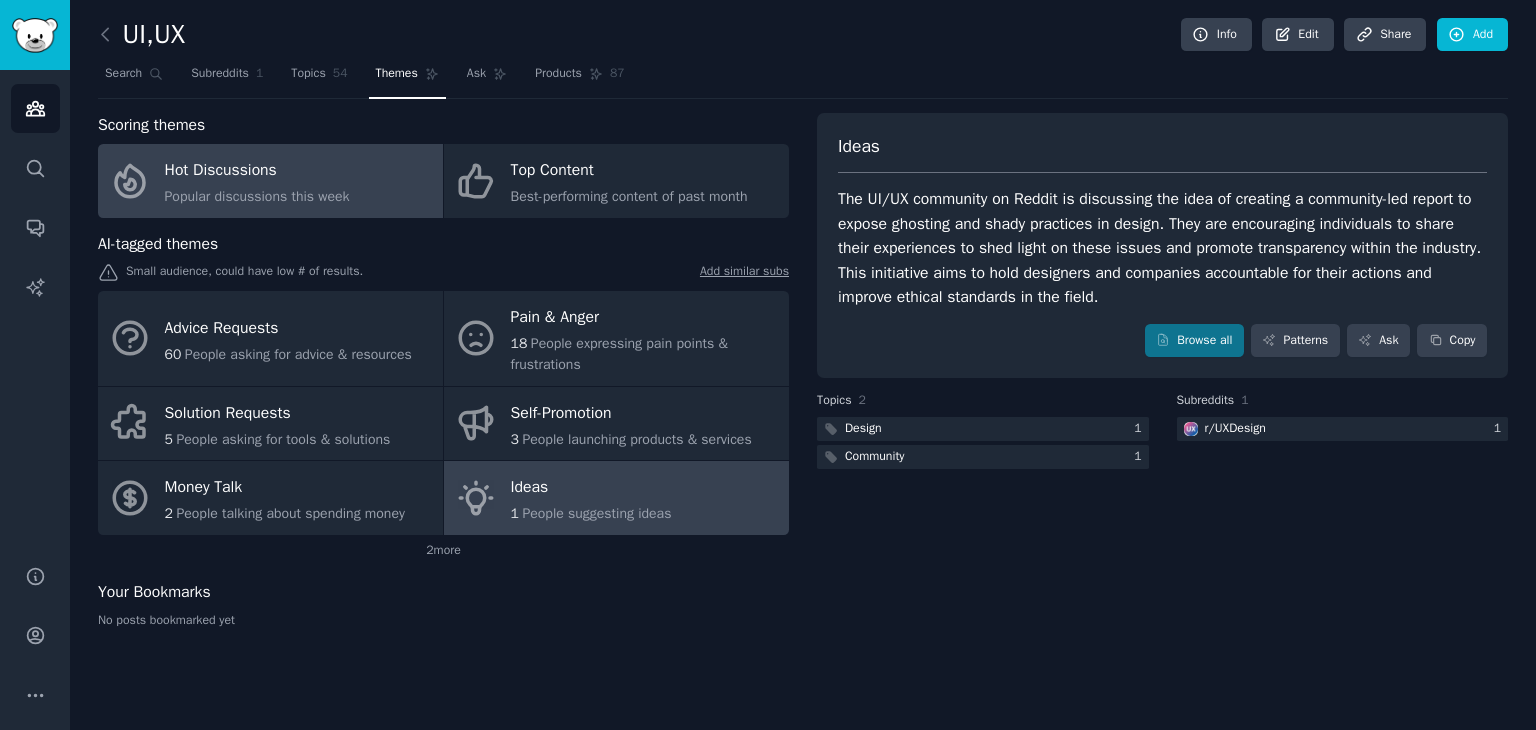 click on "Popular discussions this week" at bounding box center [257, 196] 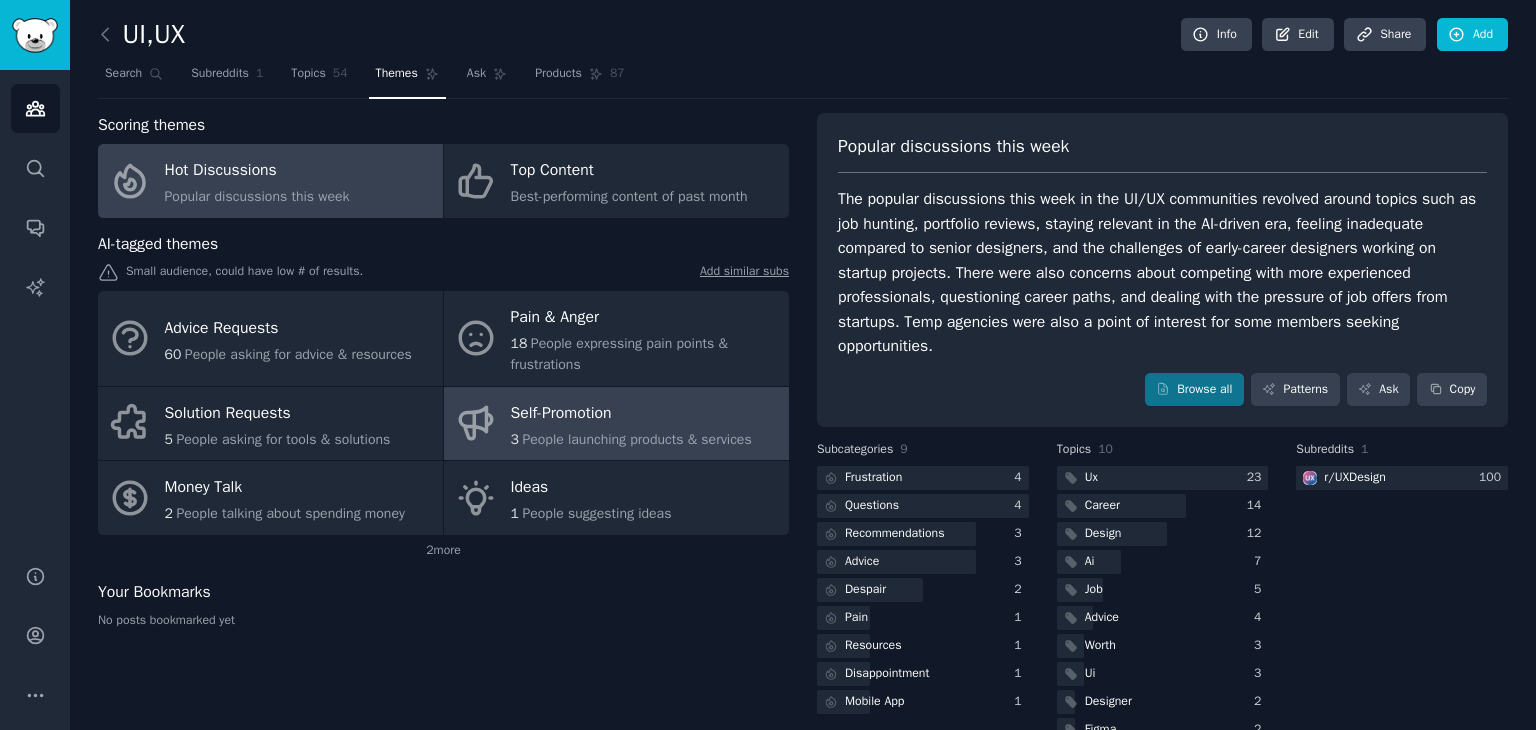 click on "Self-Promotion" at bounding box center (631, 413) 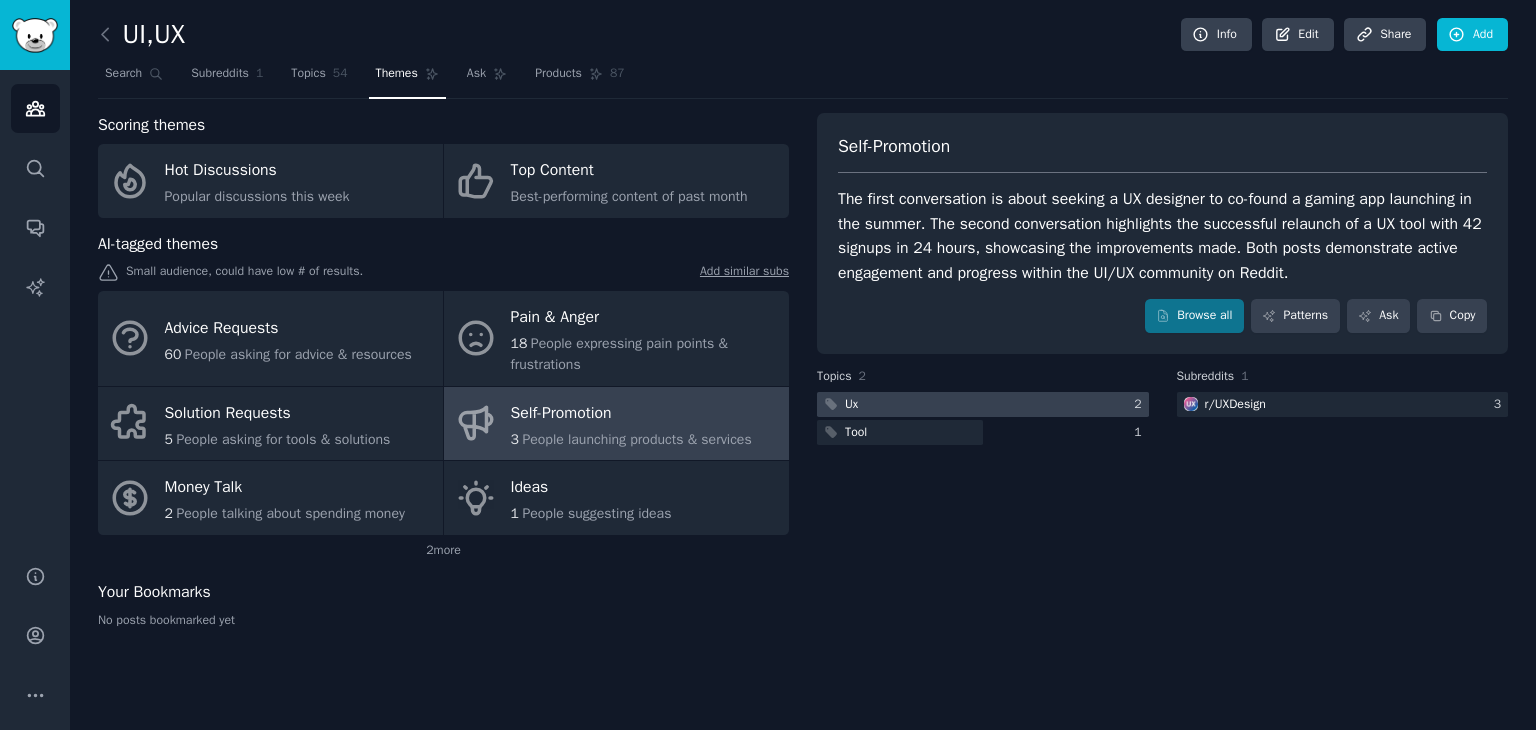 click on "2" at bounding box center (1141, 405) 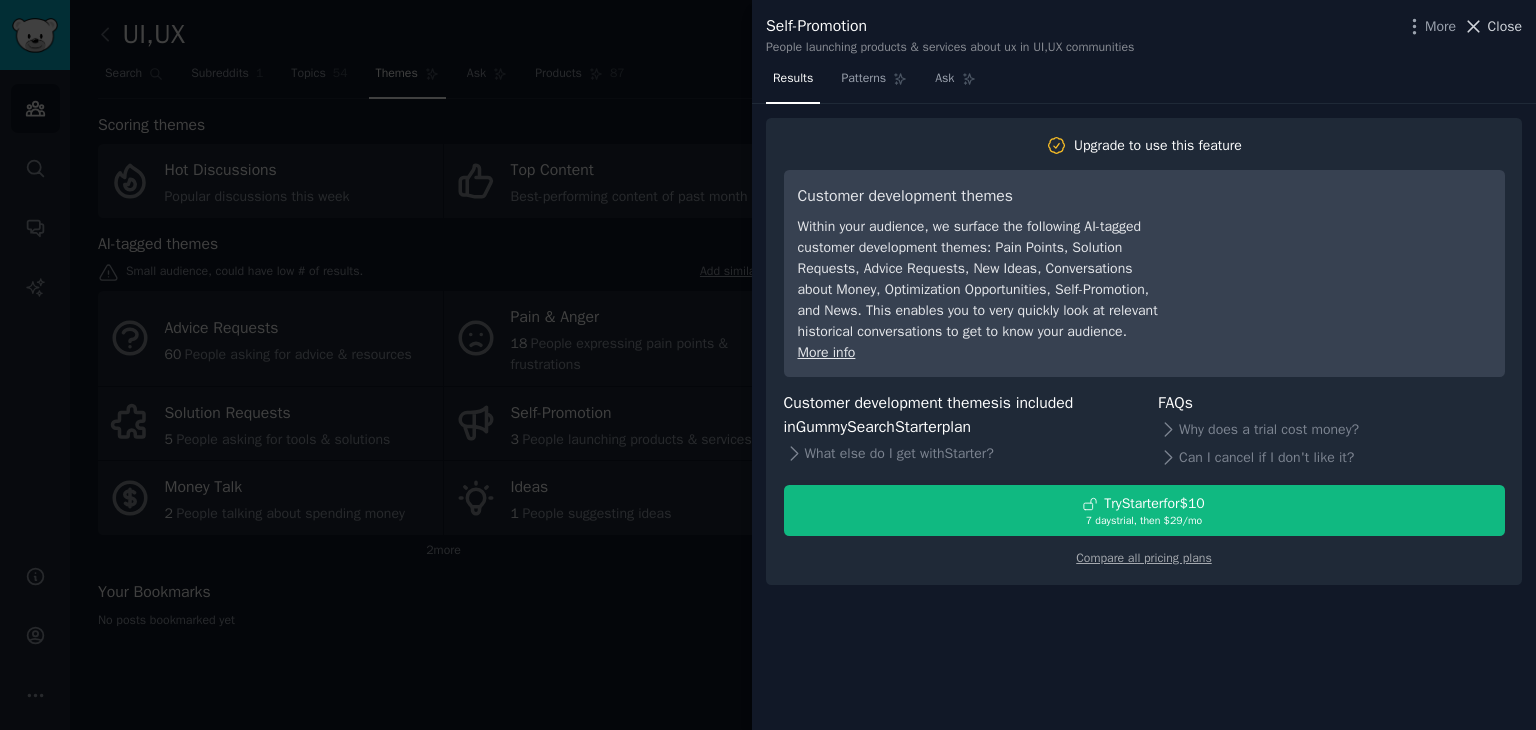 click 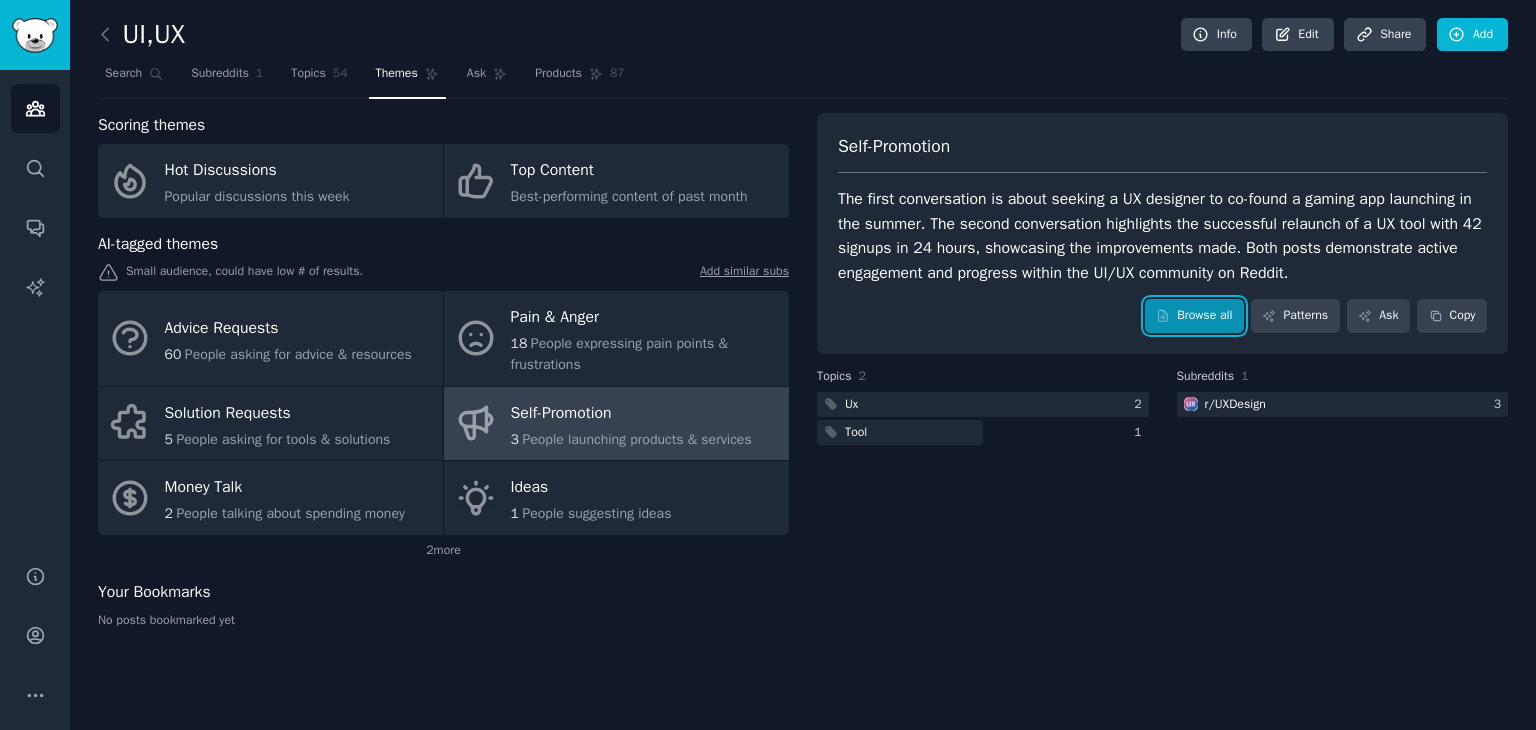 click on "Browse all" at bounding box center (1194, 316) 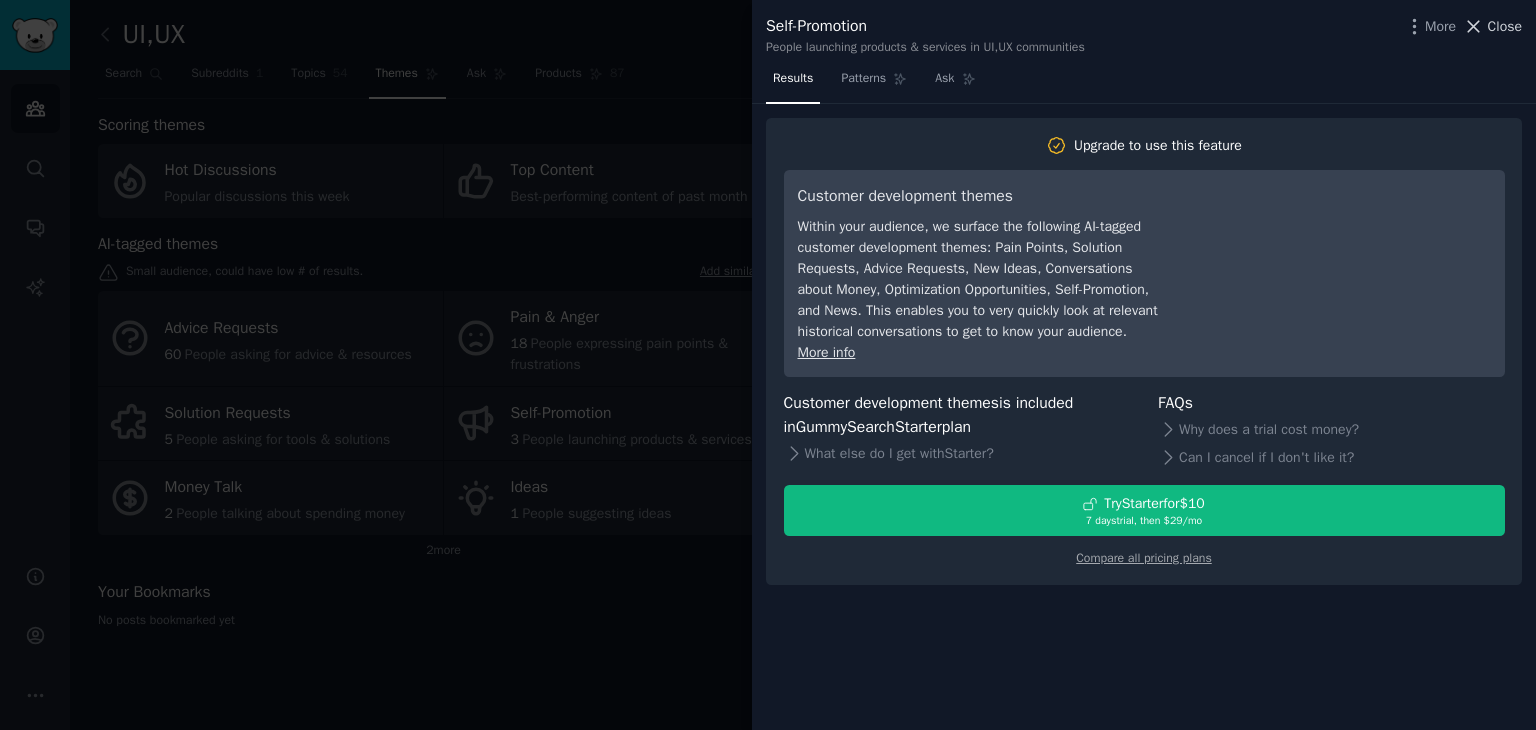 click 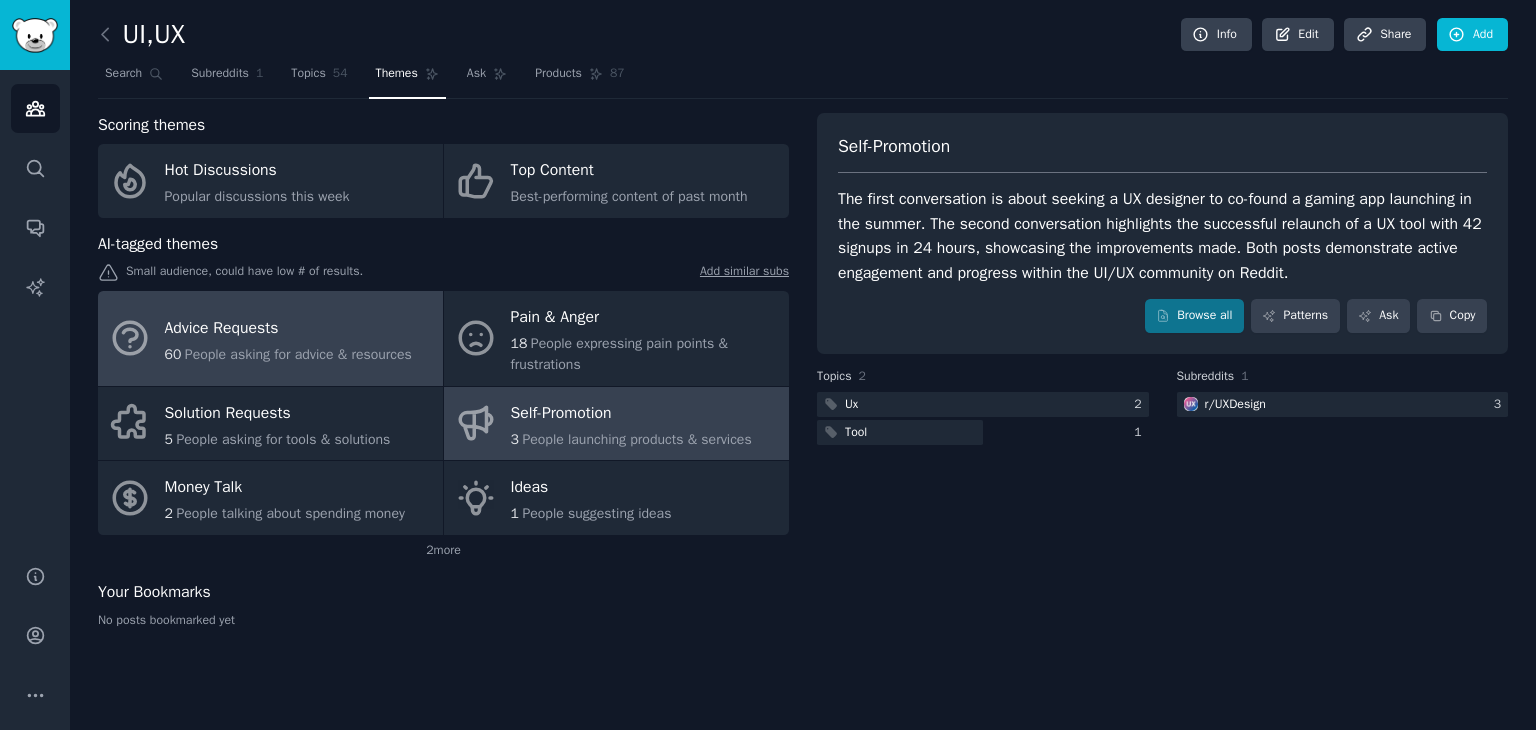 click on "Advice Requests 60 People asking for advice & resources" at bounding box center (270, 338) 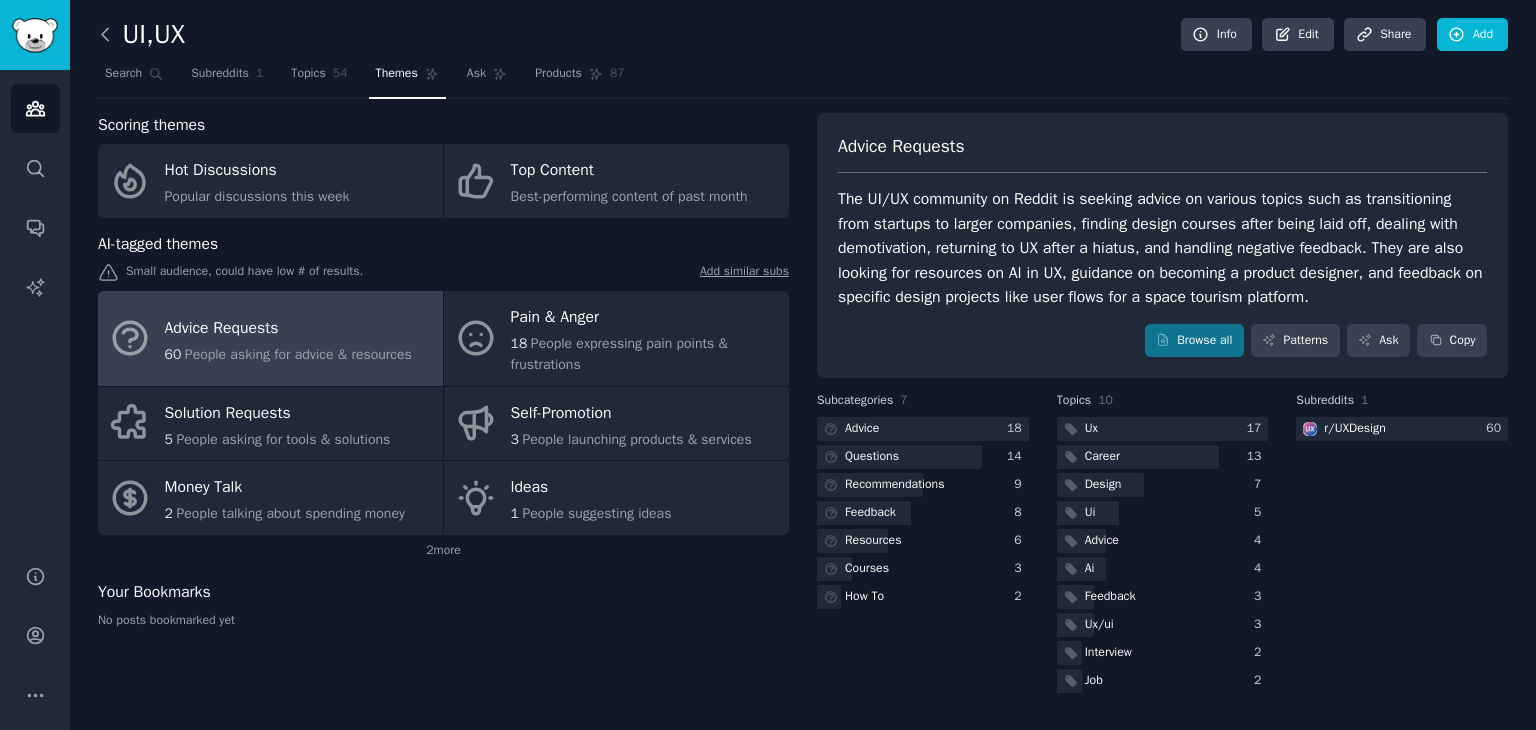 click 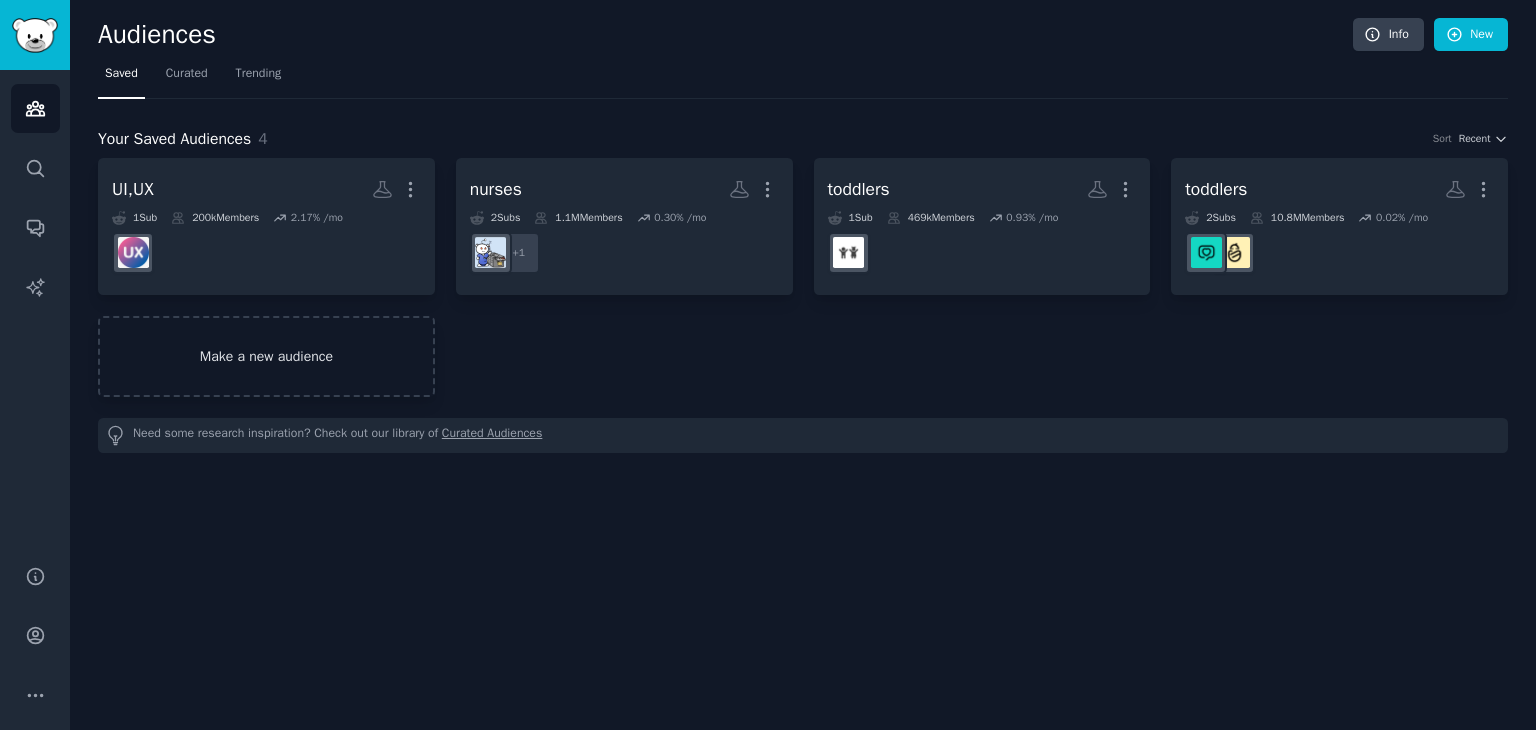 click on "Make a new audience" at bounding box center (266, 356) 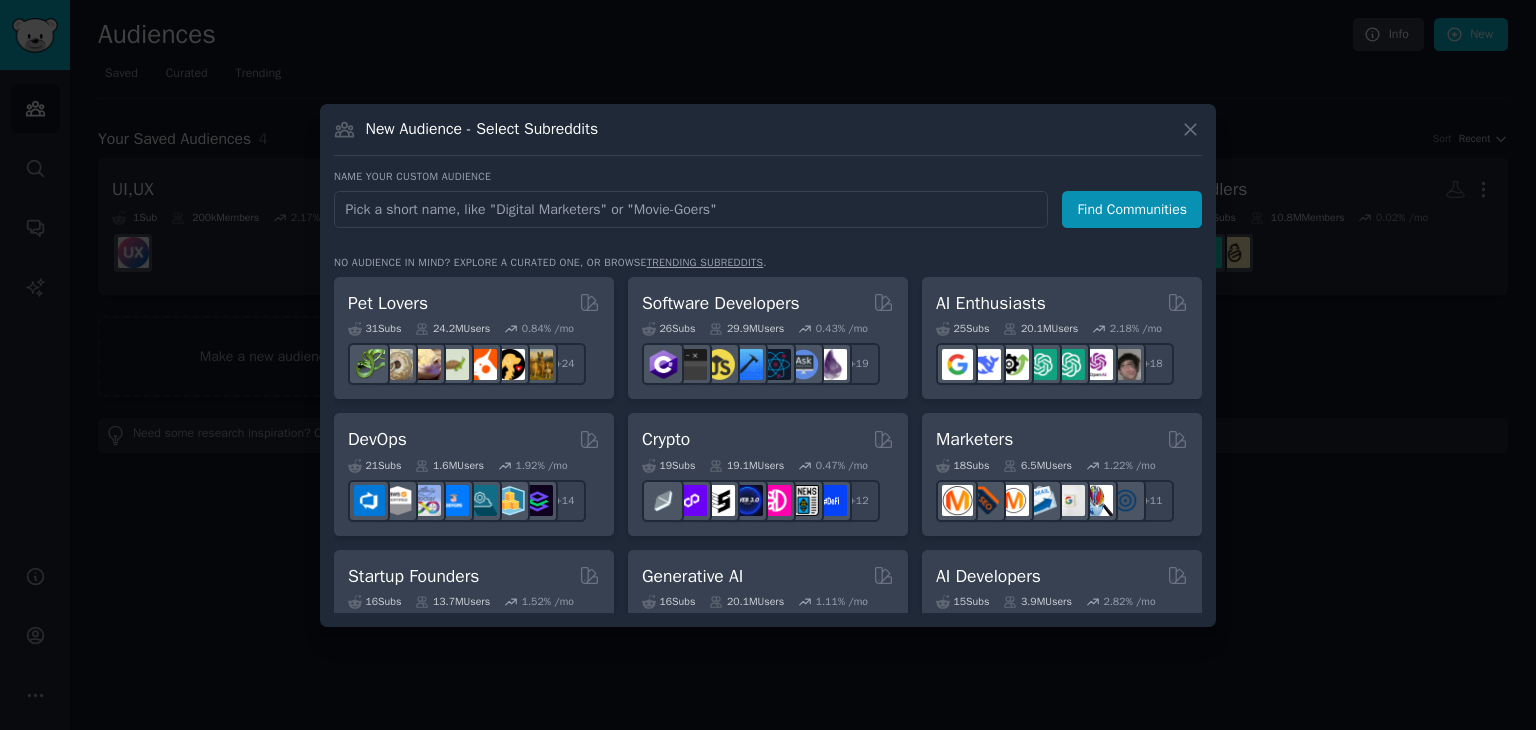 click at bounding box center (691, 209) 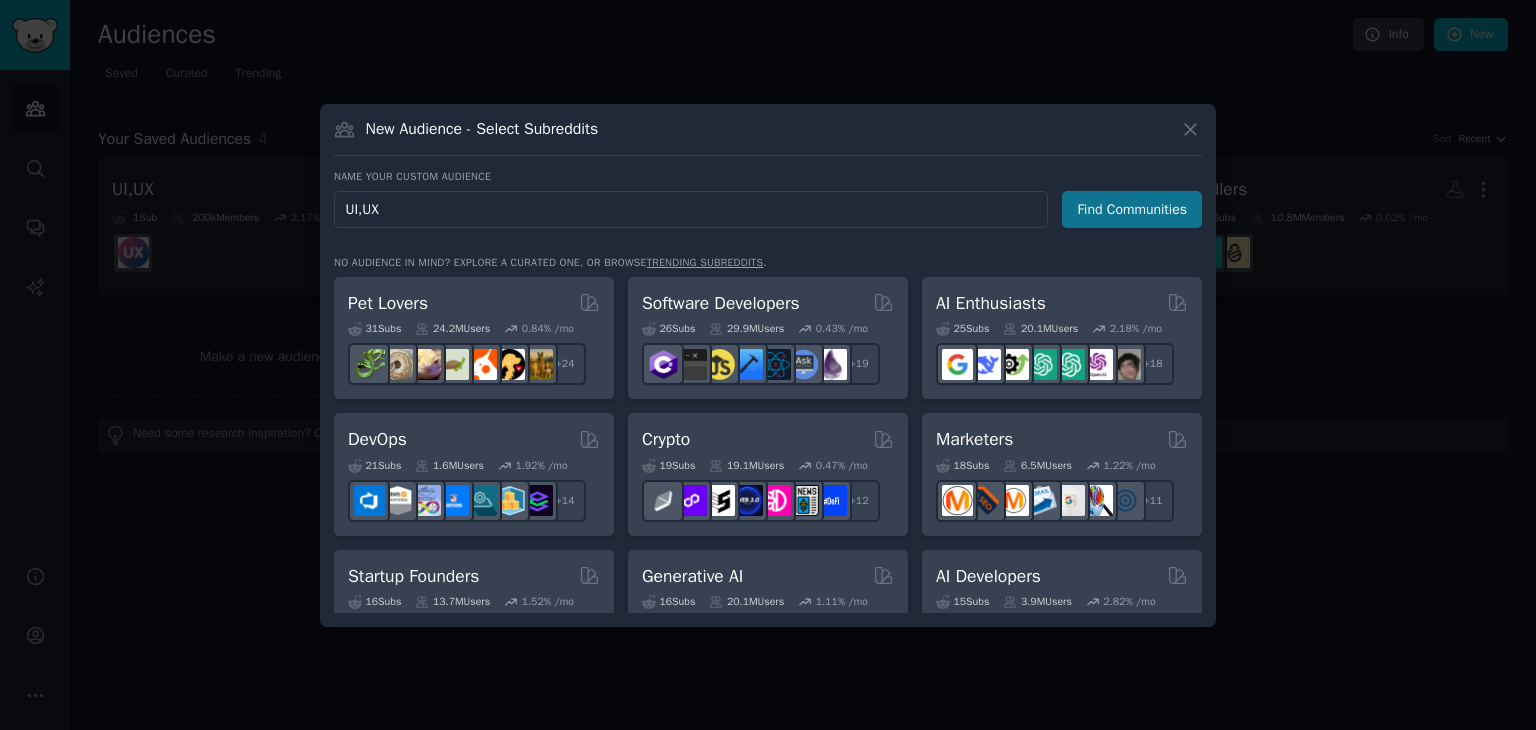 type on "UI,UX" 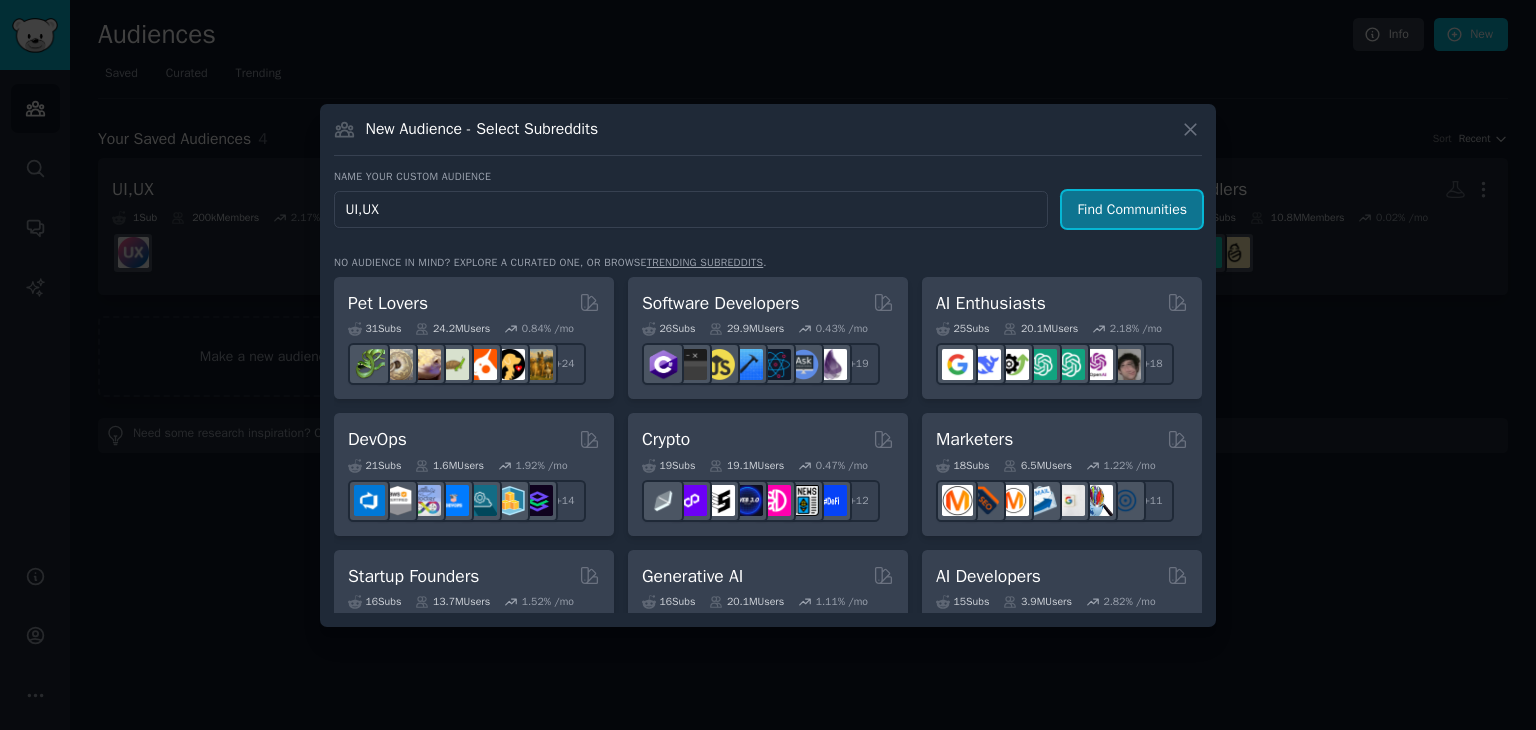click on "Find Communities" at bounding box center (1132, 209) 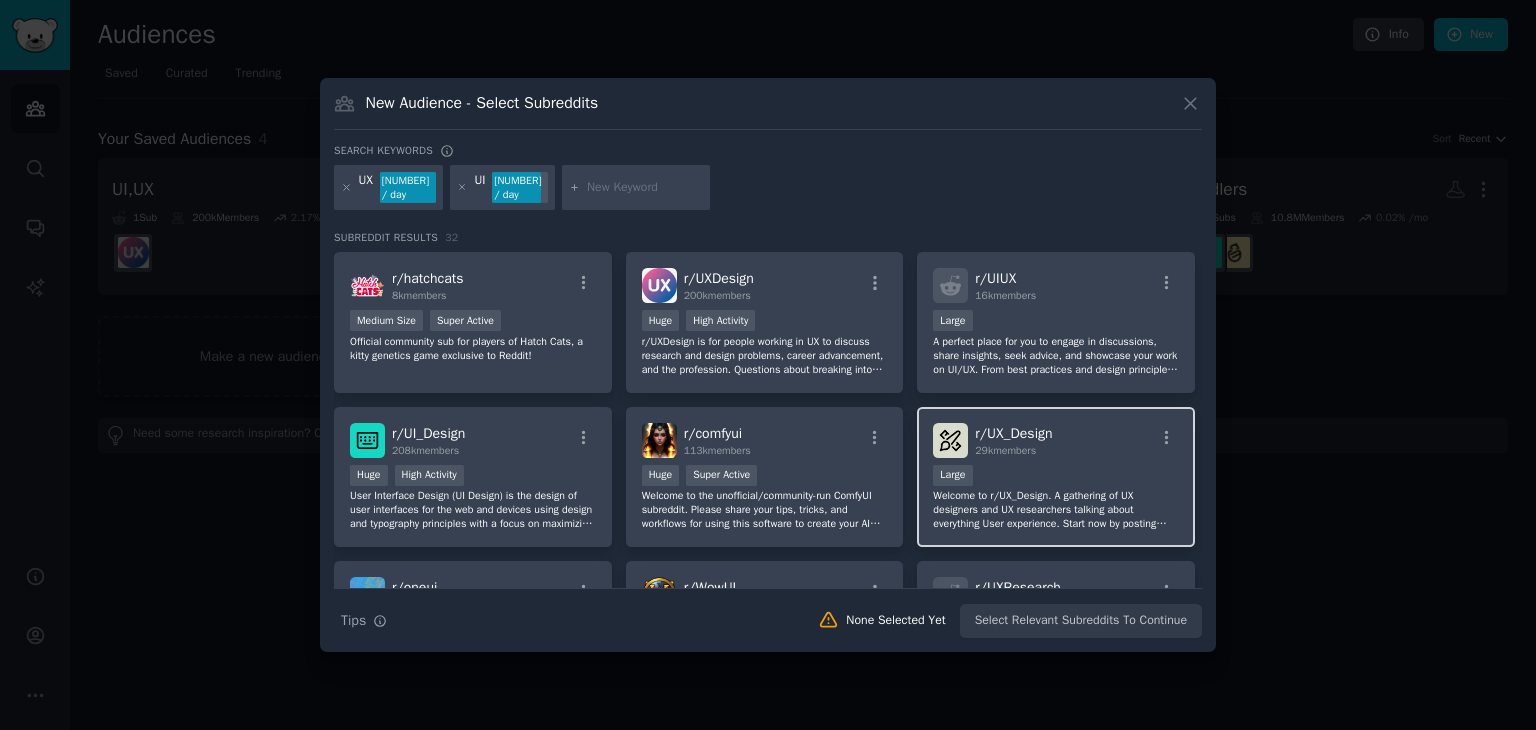 click on "Welcome to r/UX_Design. A gathering of UX designers and UX researchers talking about everything User experience. Start now by posting interesting tools, case studies, and resources! Do you have any questions about UX design? Ask away!" at bounding box center [1056, 510] 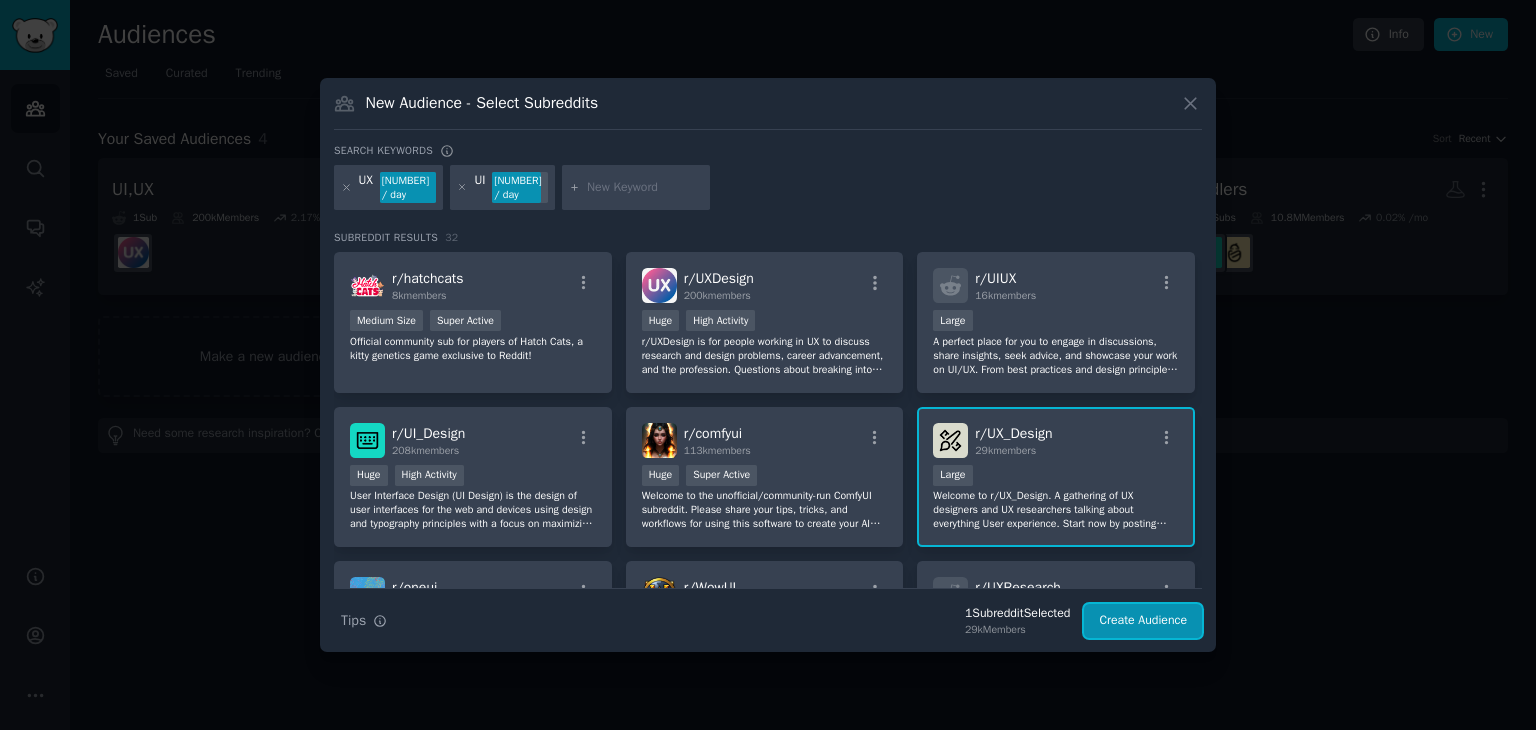 click on "Create Audience" at bounding box center (1143, 621) 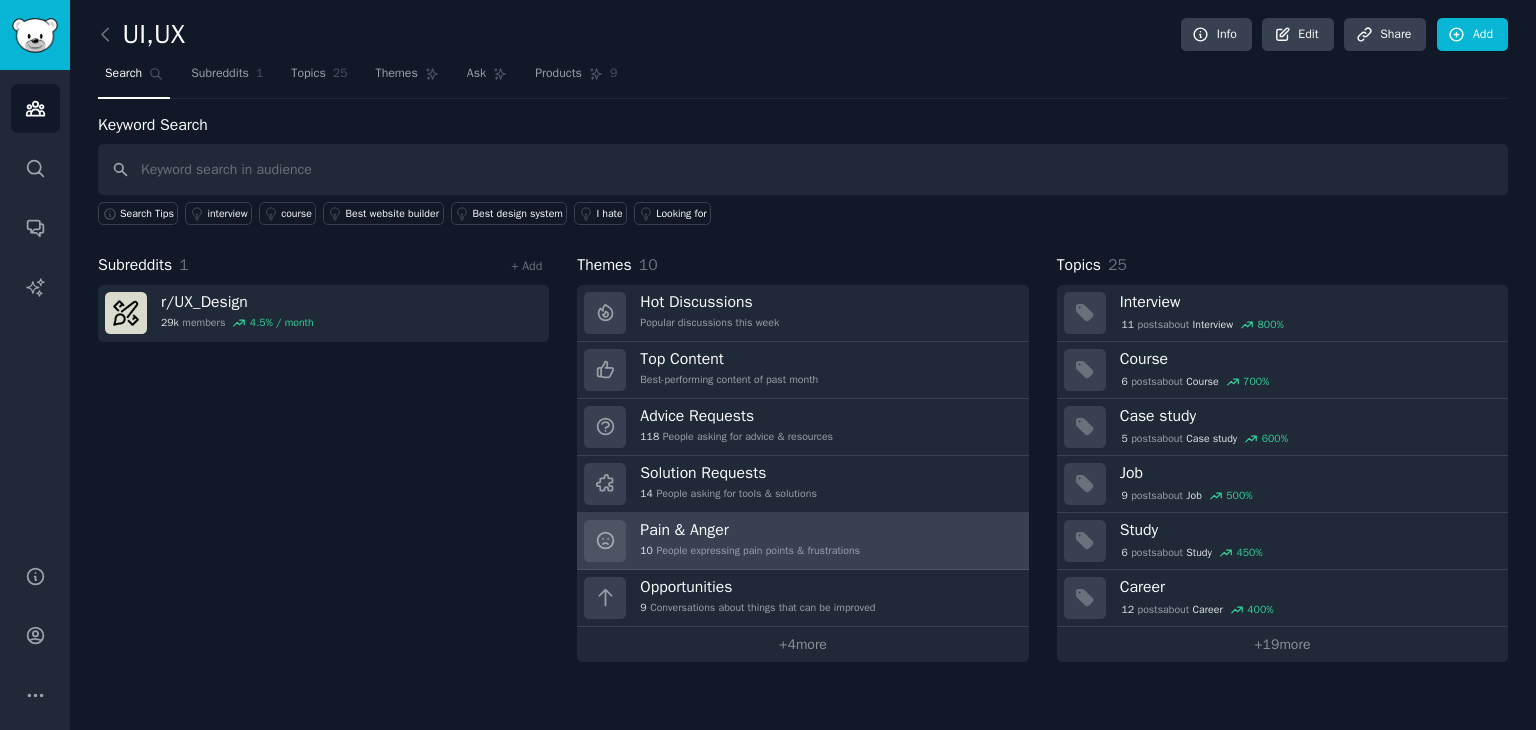 click on "Pain & Anger" at bounding box center [750, 530] 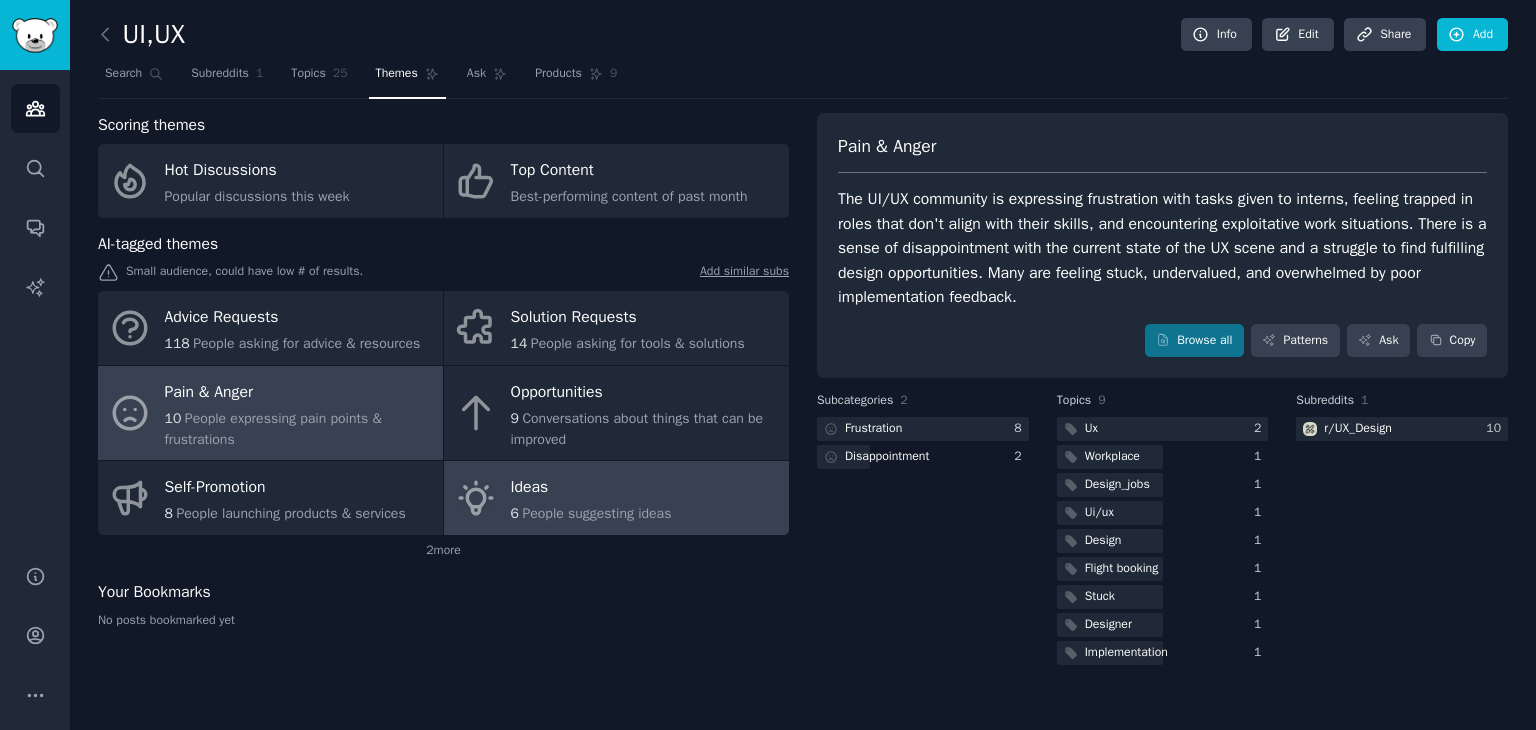 click 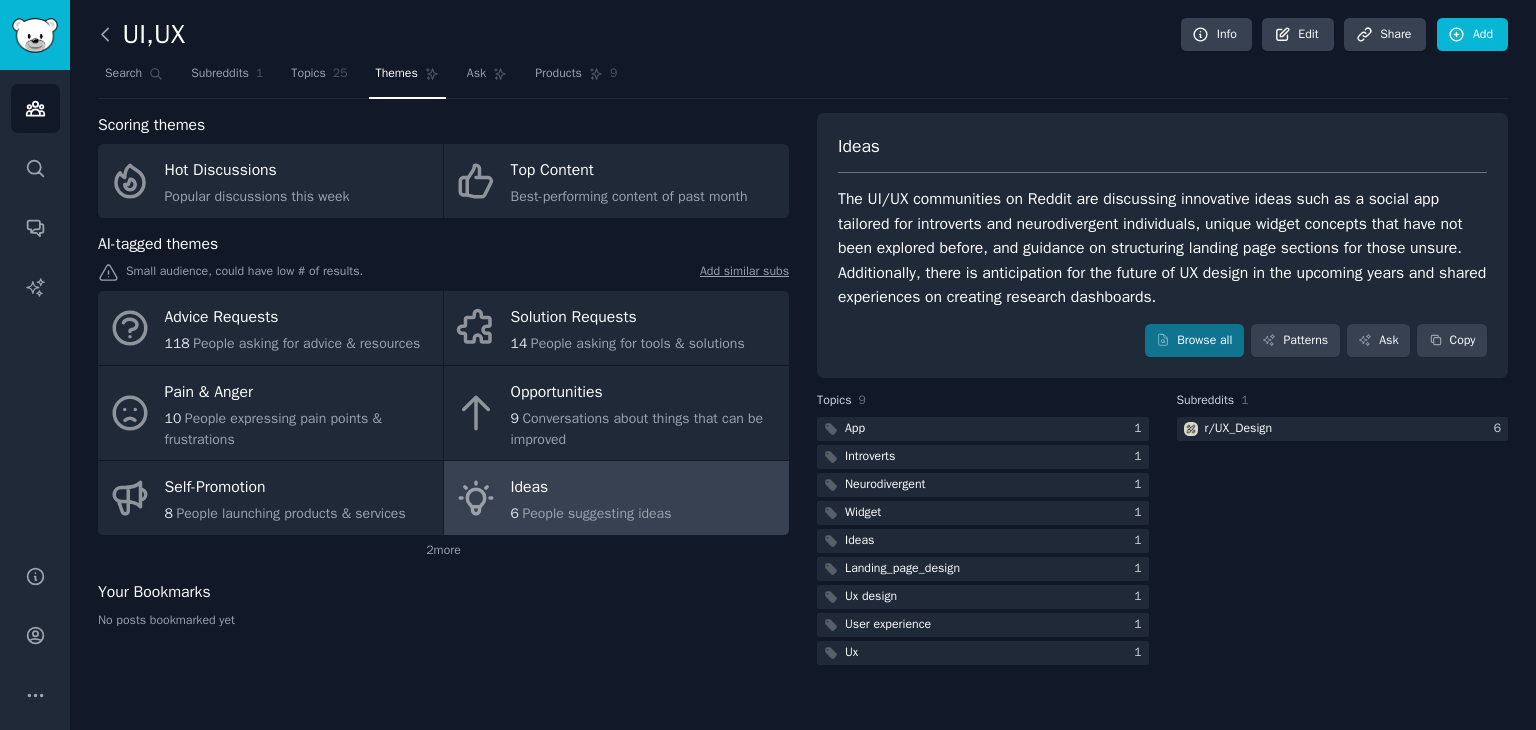 click 